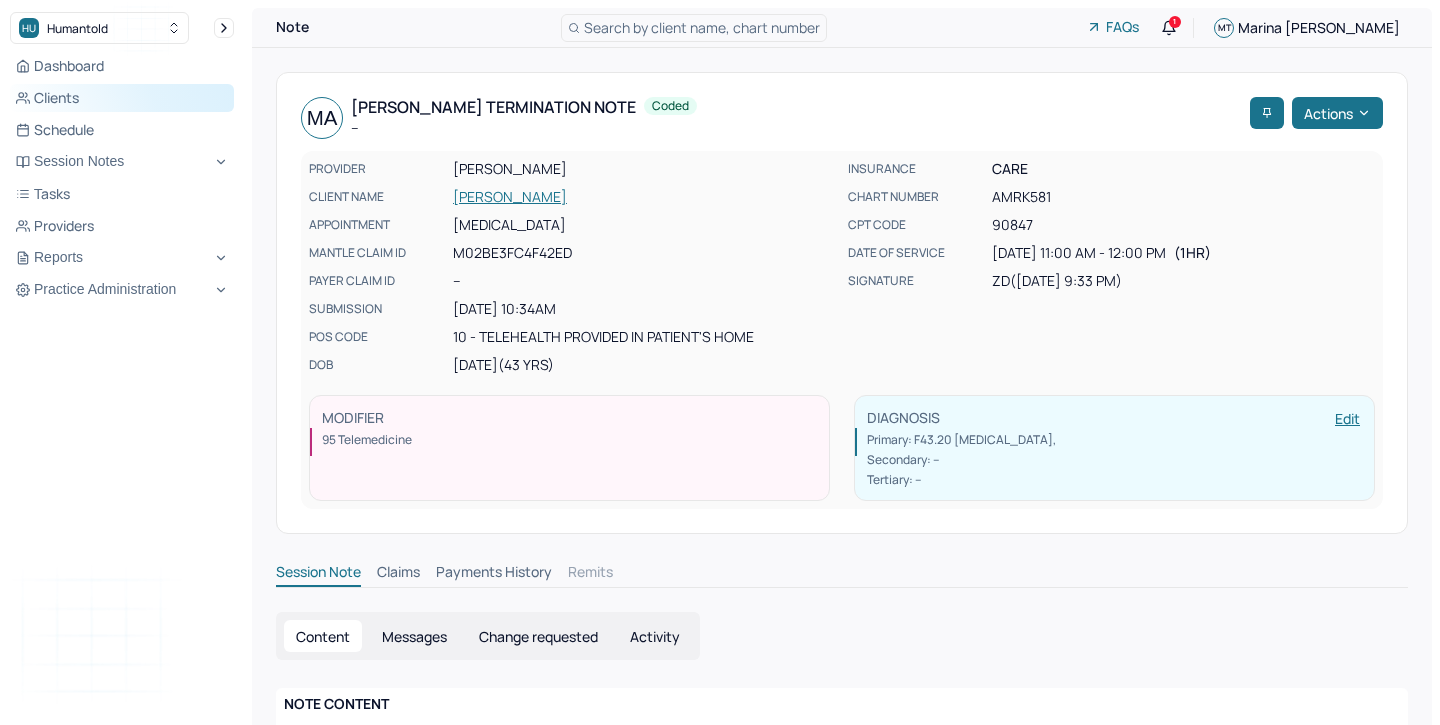 scroll, scrollTop: 0, scrollLeft: 0, axis: both 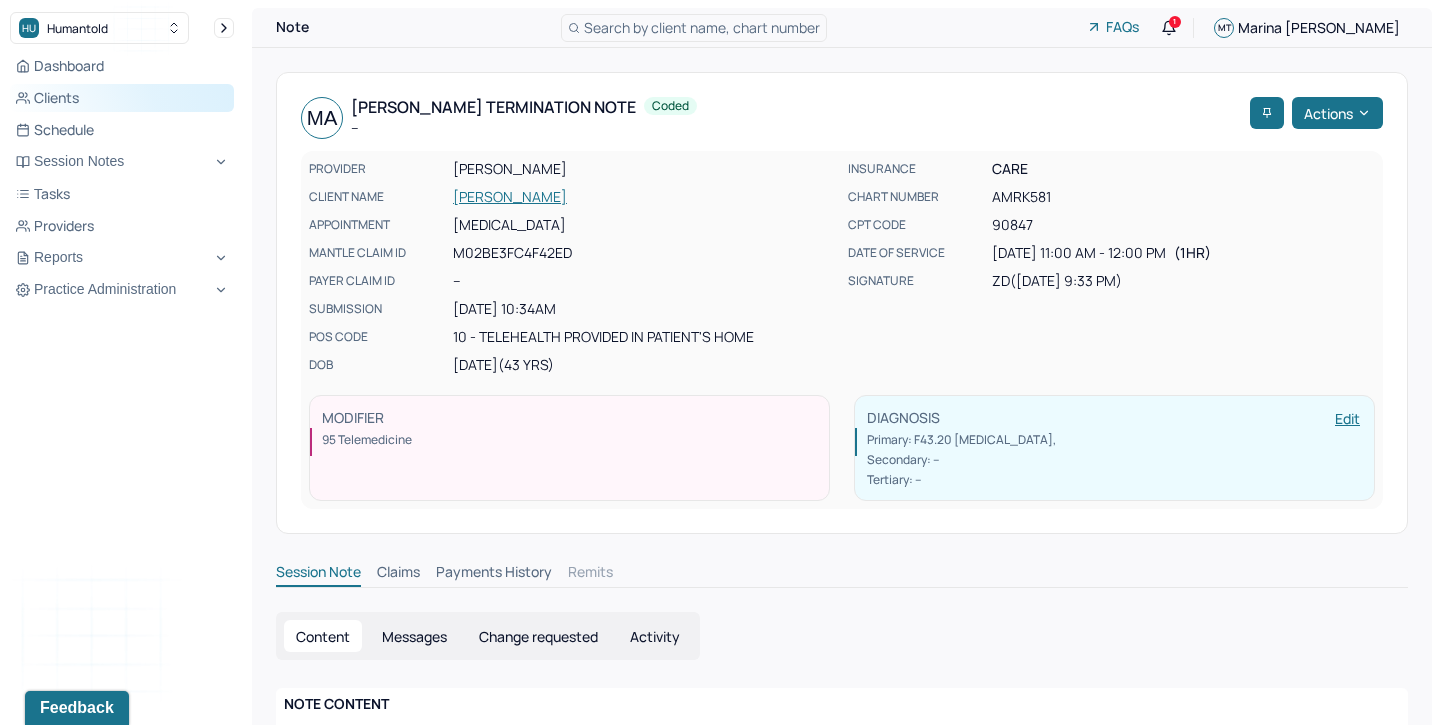 click on "Clients" at bounding box center (122, 98) 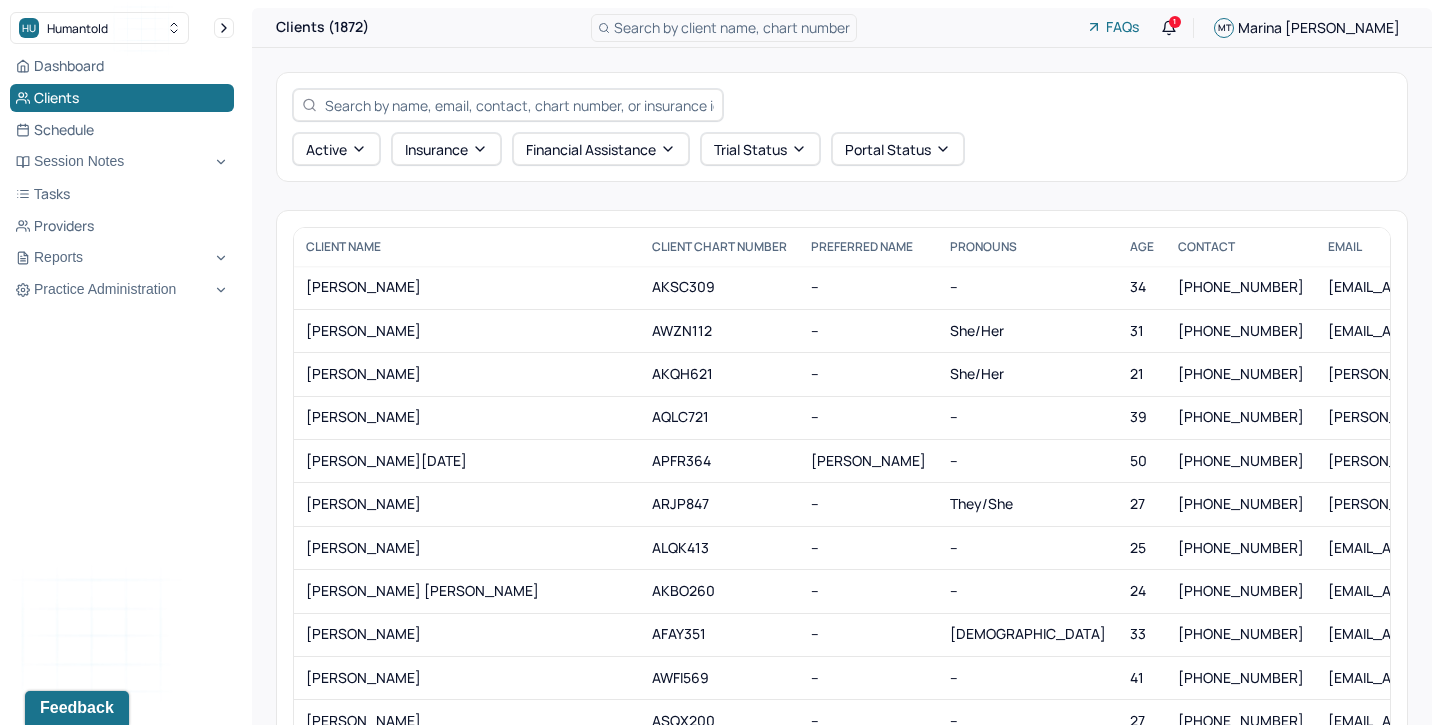 click at bounding box center [519, 105] 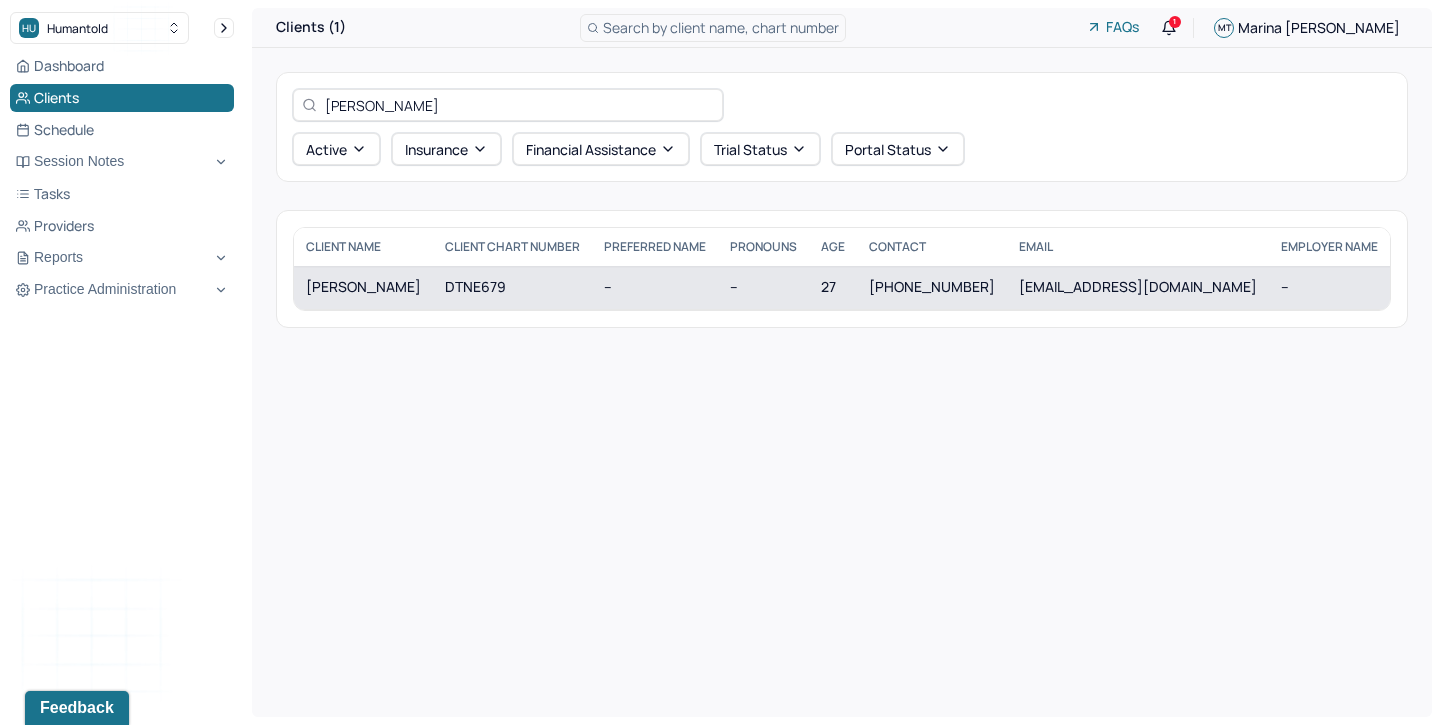 type on "Husani Davis" 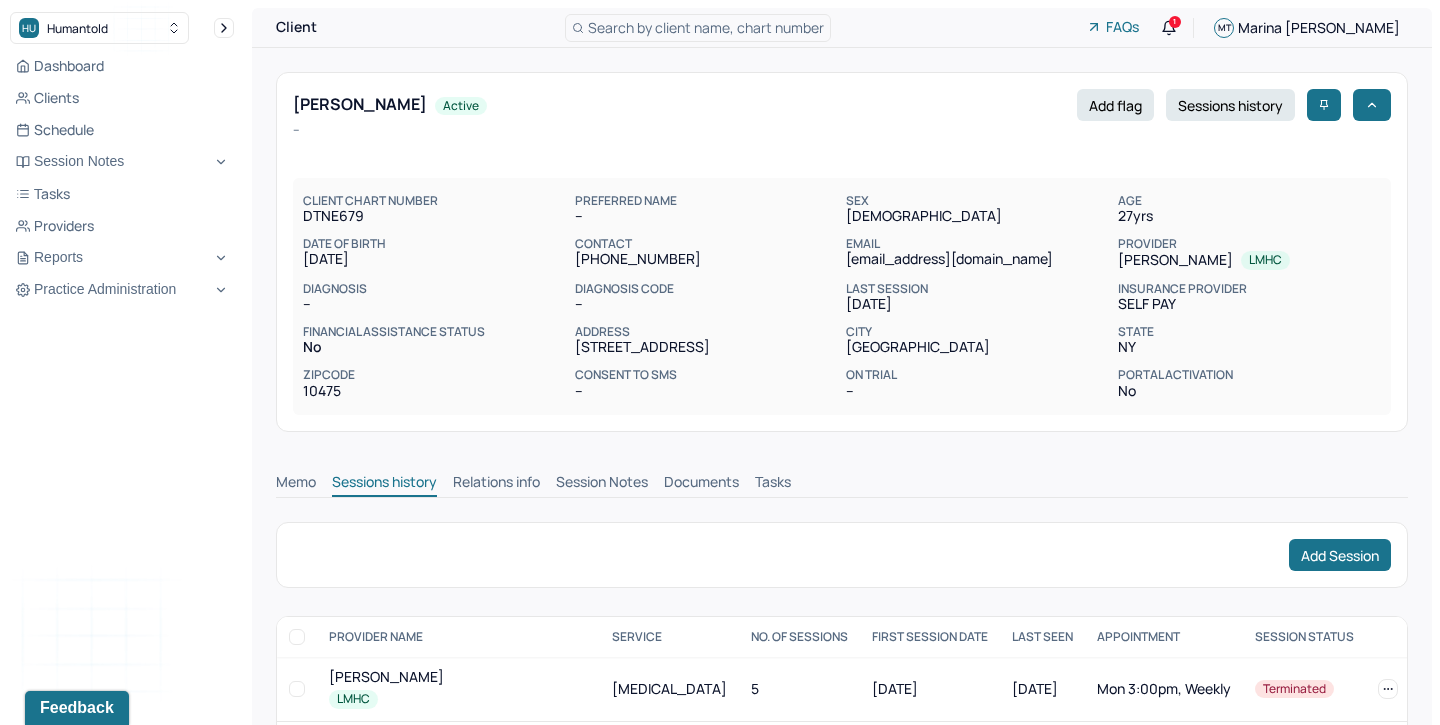 click on "Session Notes" at bounding box center [602, 484] 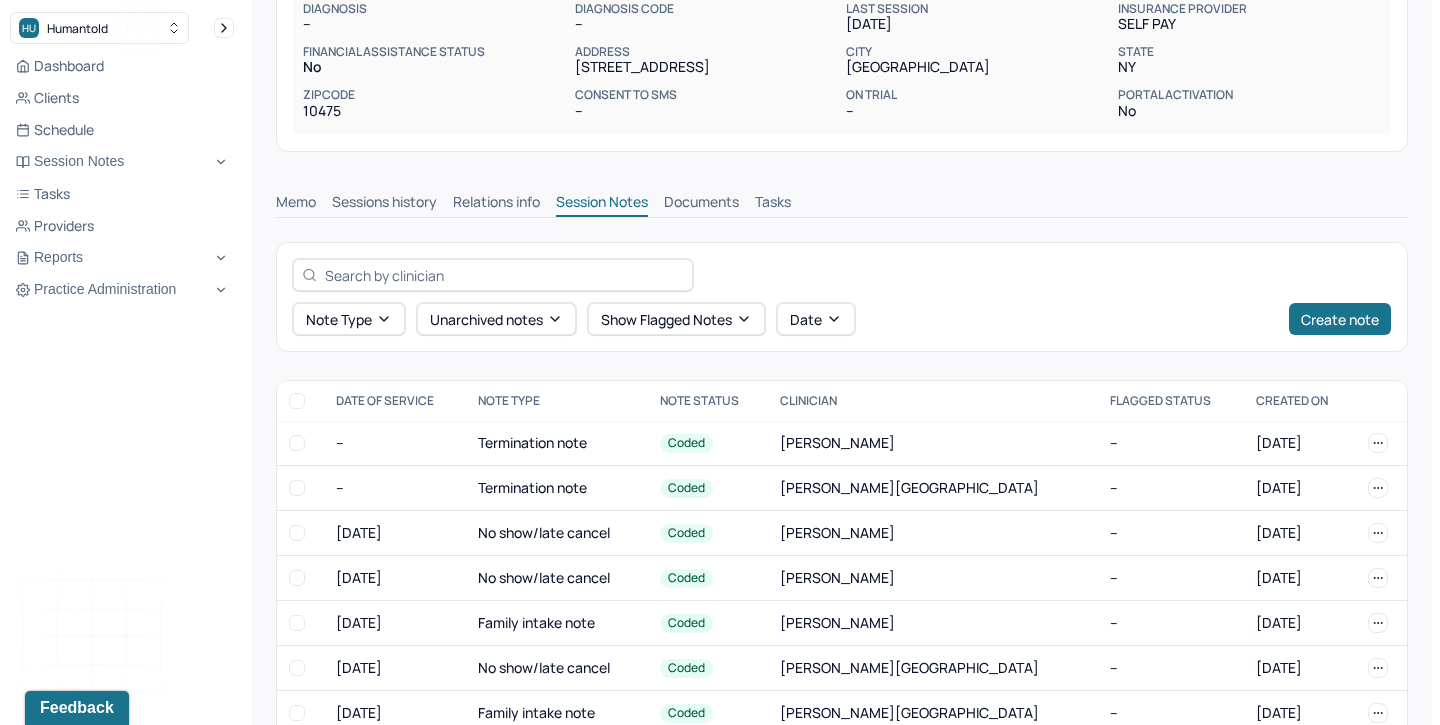 scroll, scrollTop: 282, scrollLeft: 0, axis: vertical 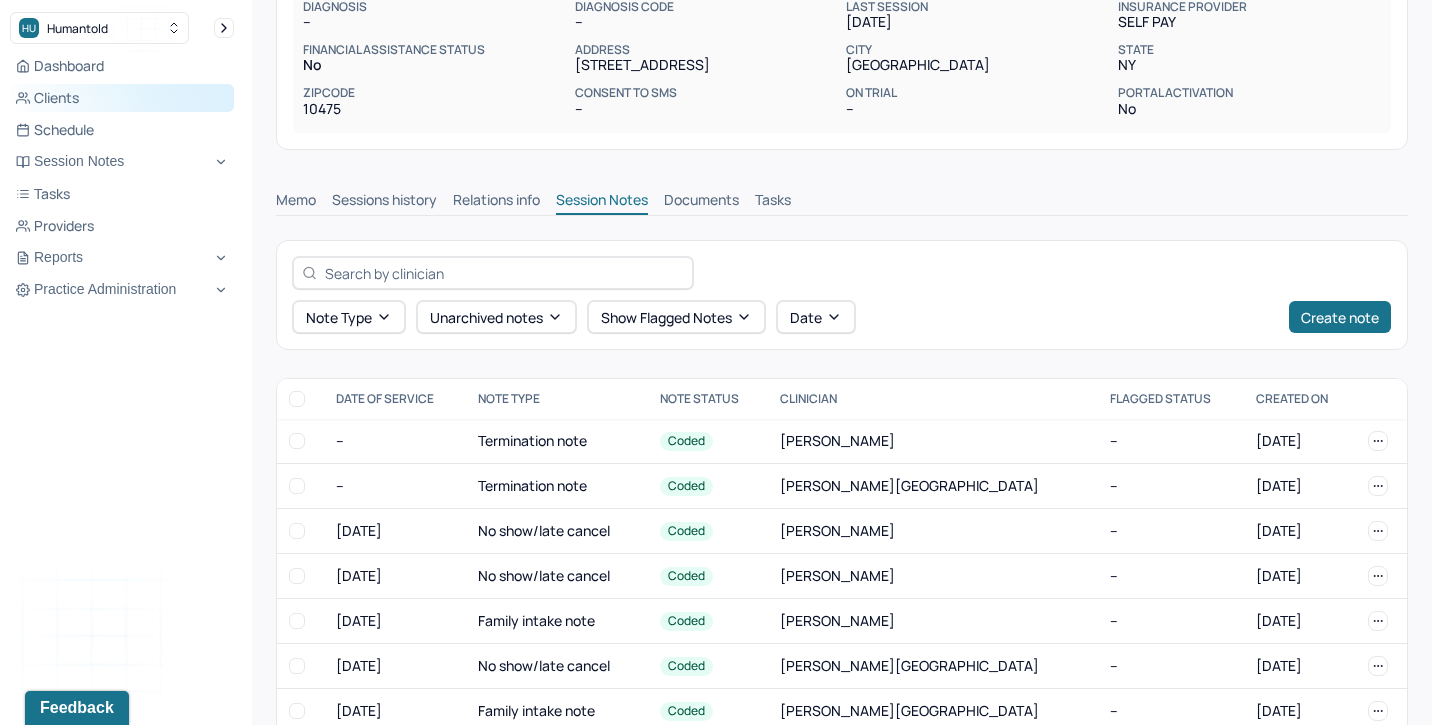 click on "Clients" at bounding box center [122, 98] 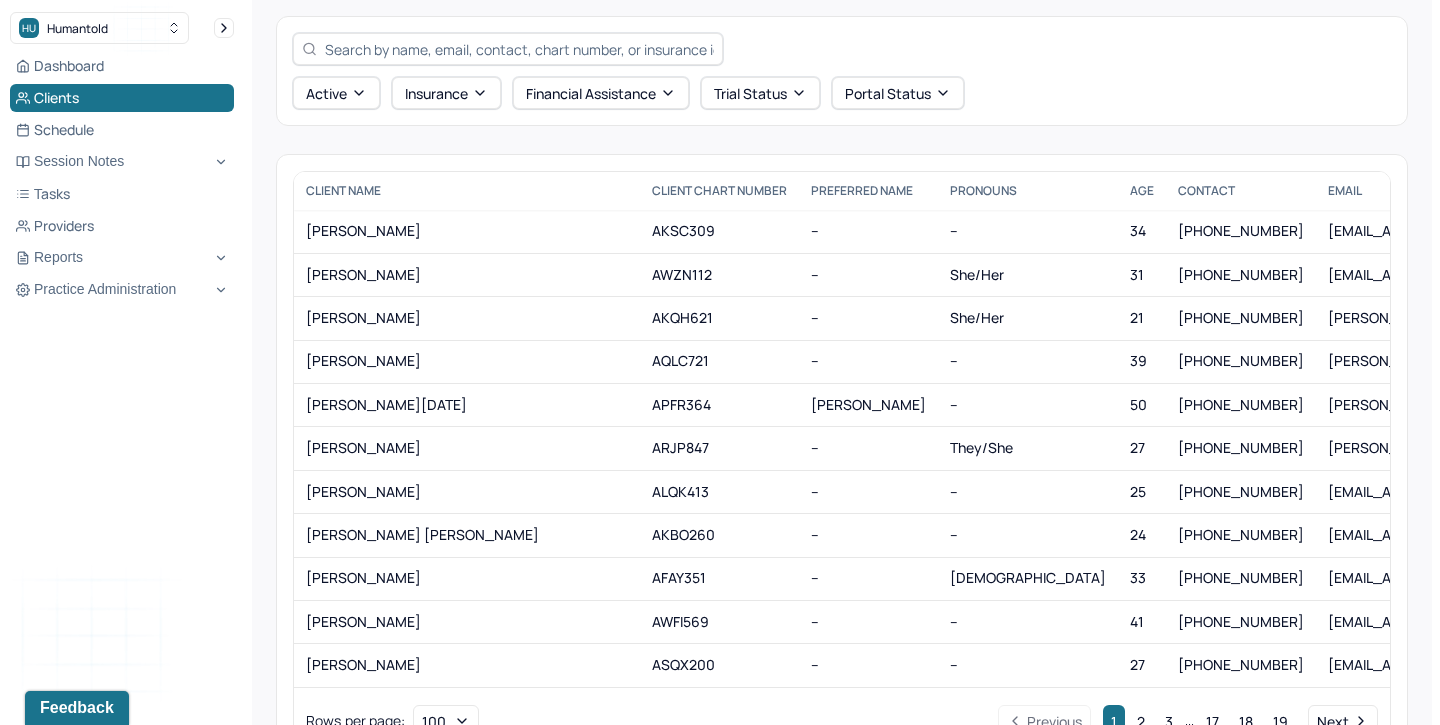 scroll, scrollTop: 42, scrollLeft: 0, axis: vertical 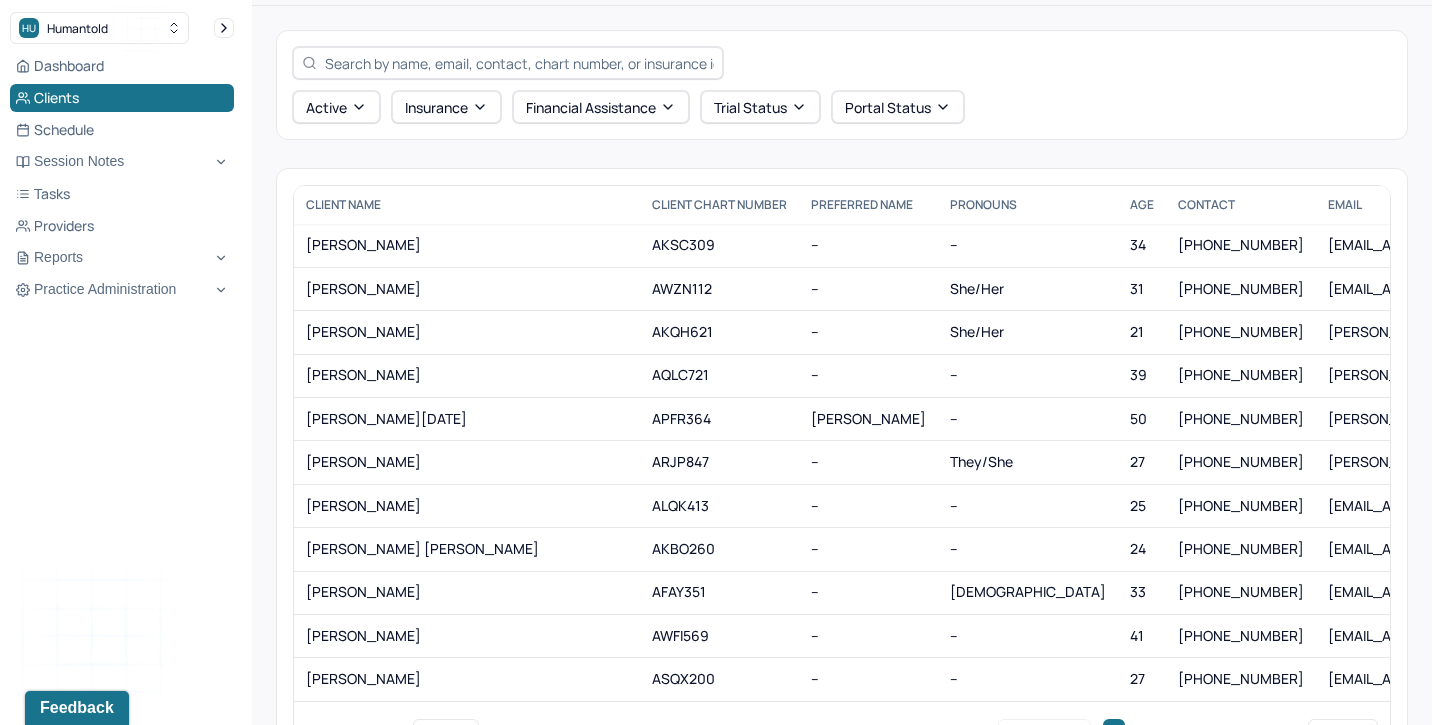 click at bounding box center (519, 63) 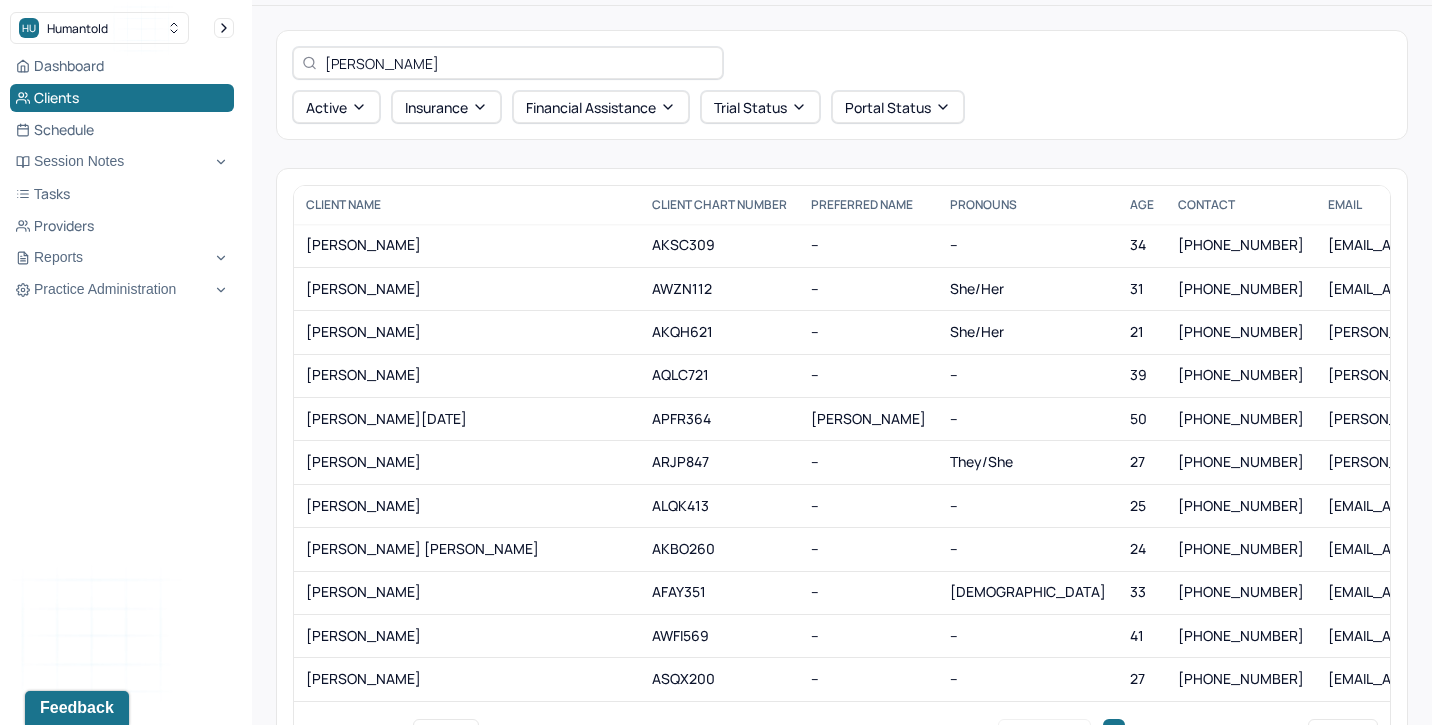 scroll, scrollTop: 0, scrollLeft: 0, axis: both 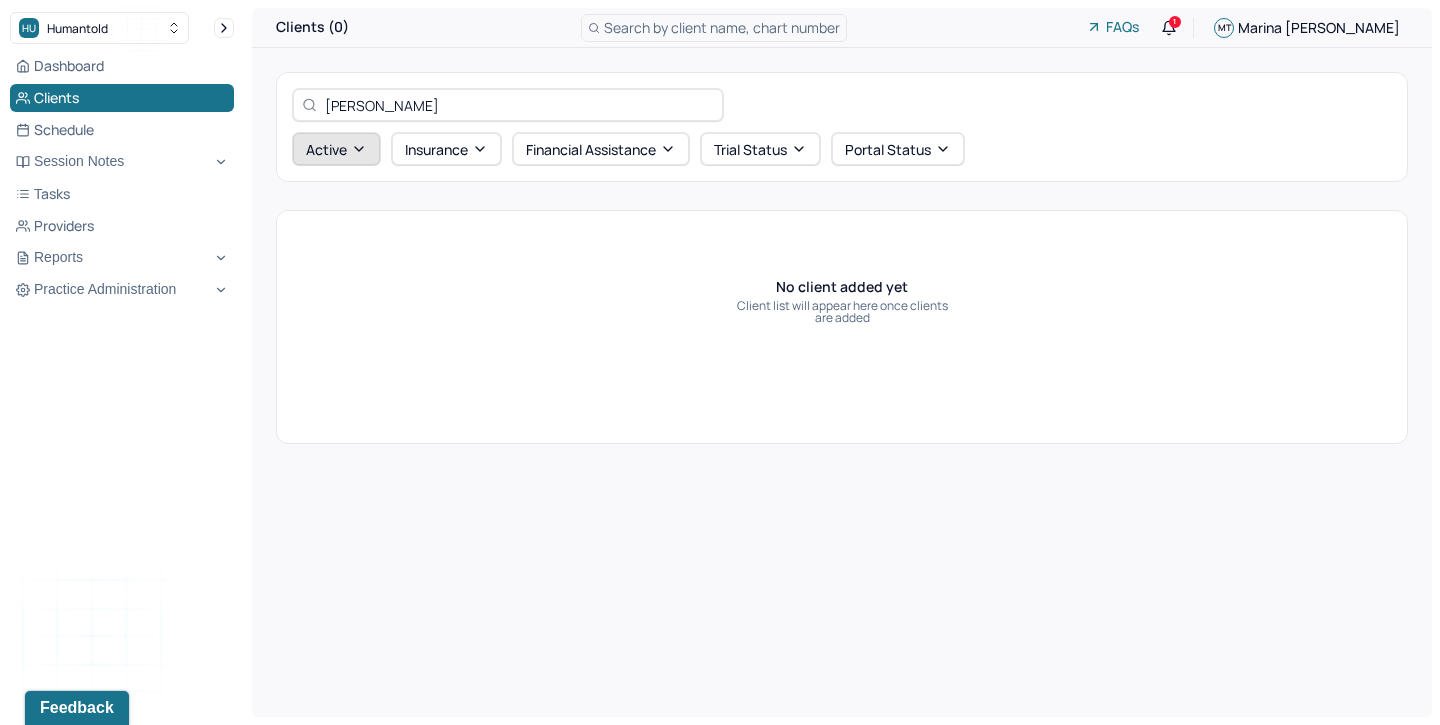 type on "Jenna Waltuch" 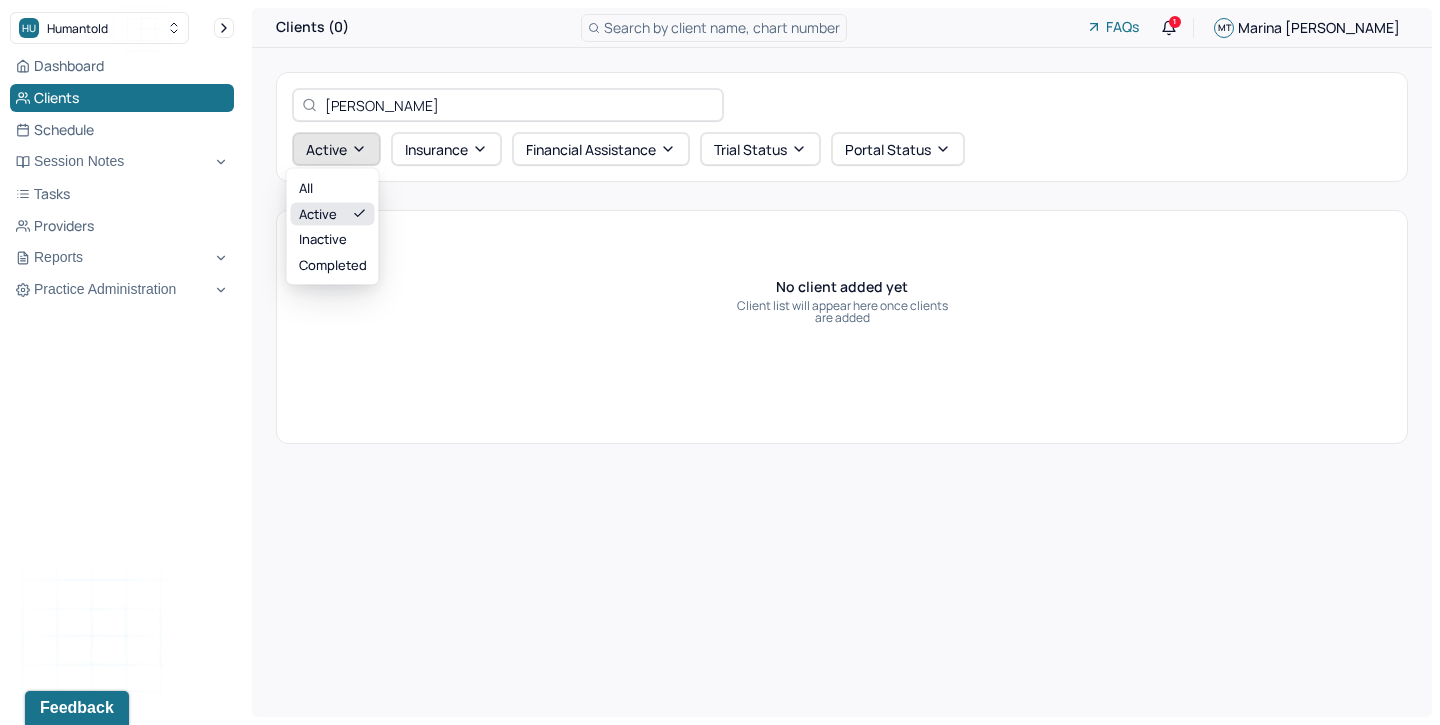 click 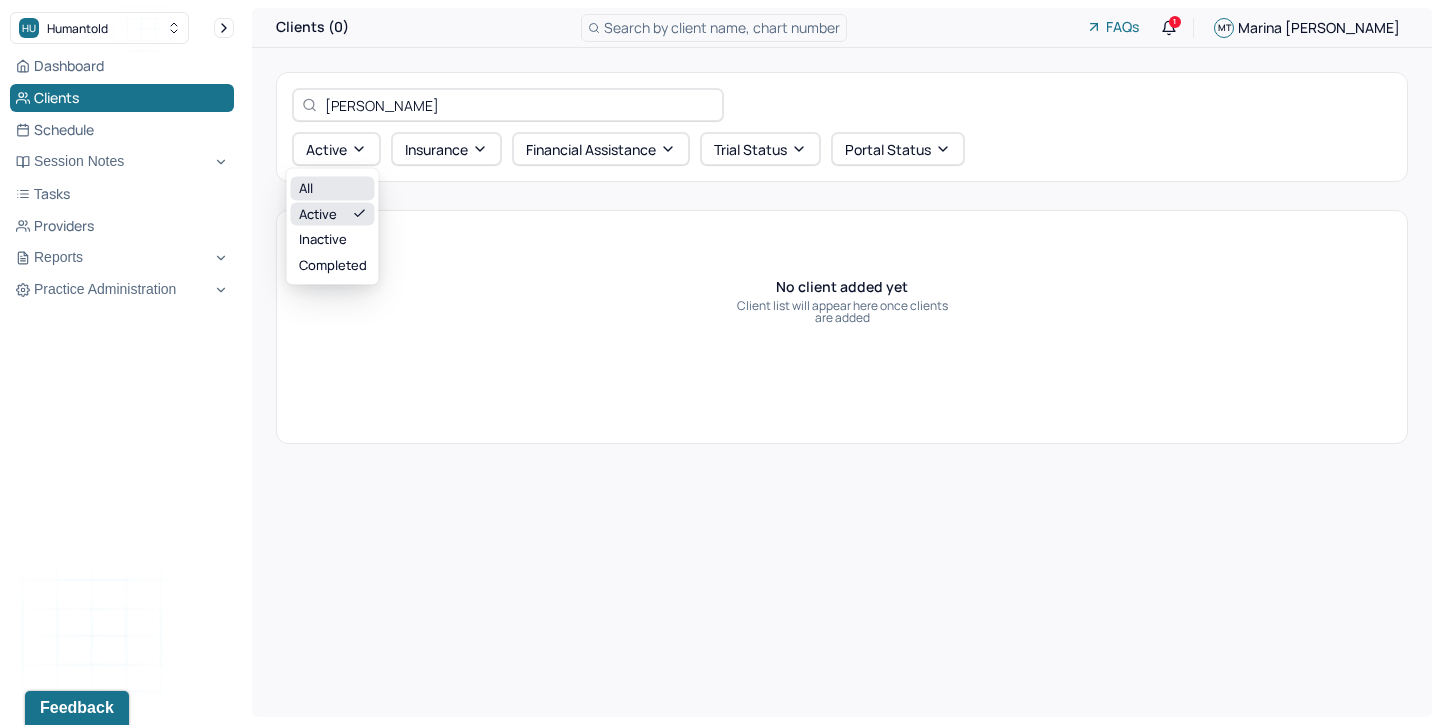 click on "All" at bounding box center [333, 189] 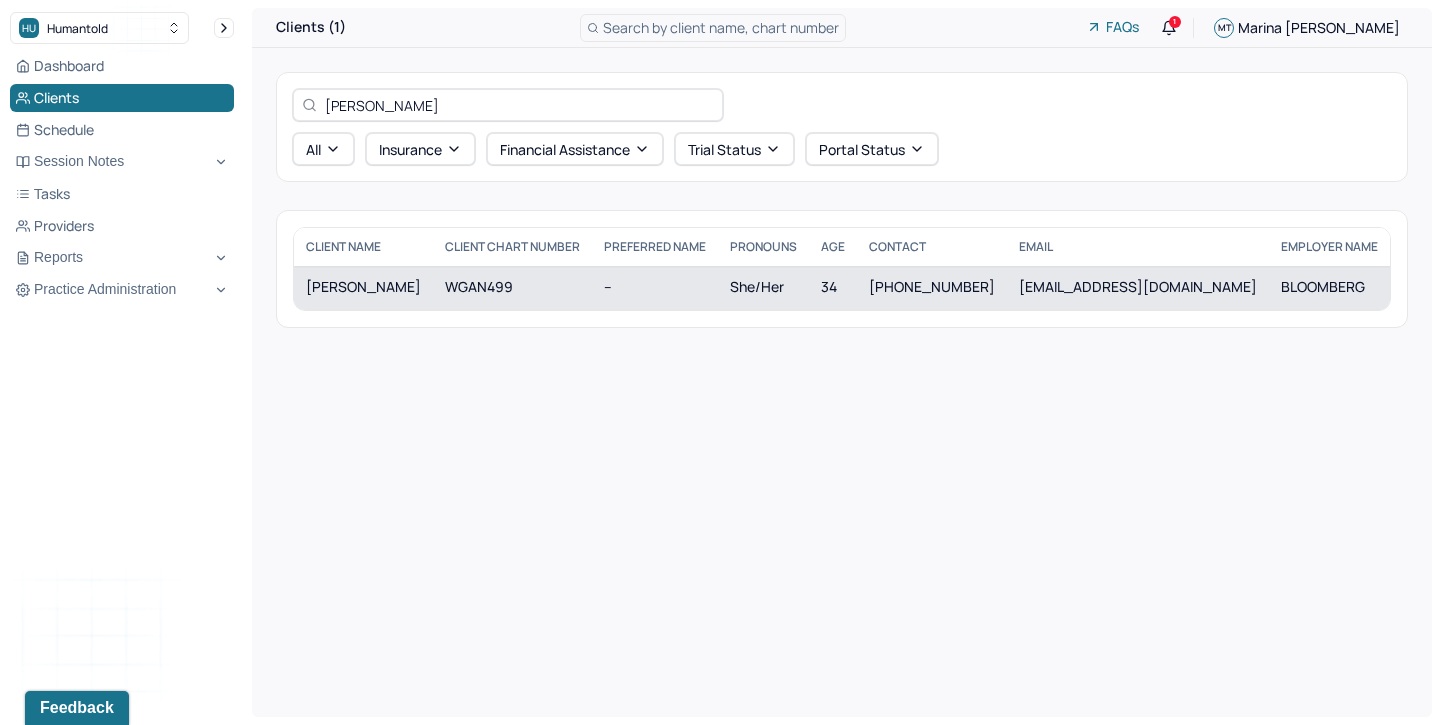 click on "WALTUCH, JENNA" at bounding box center [363, 287] 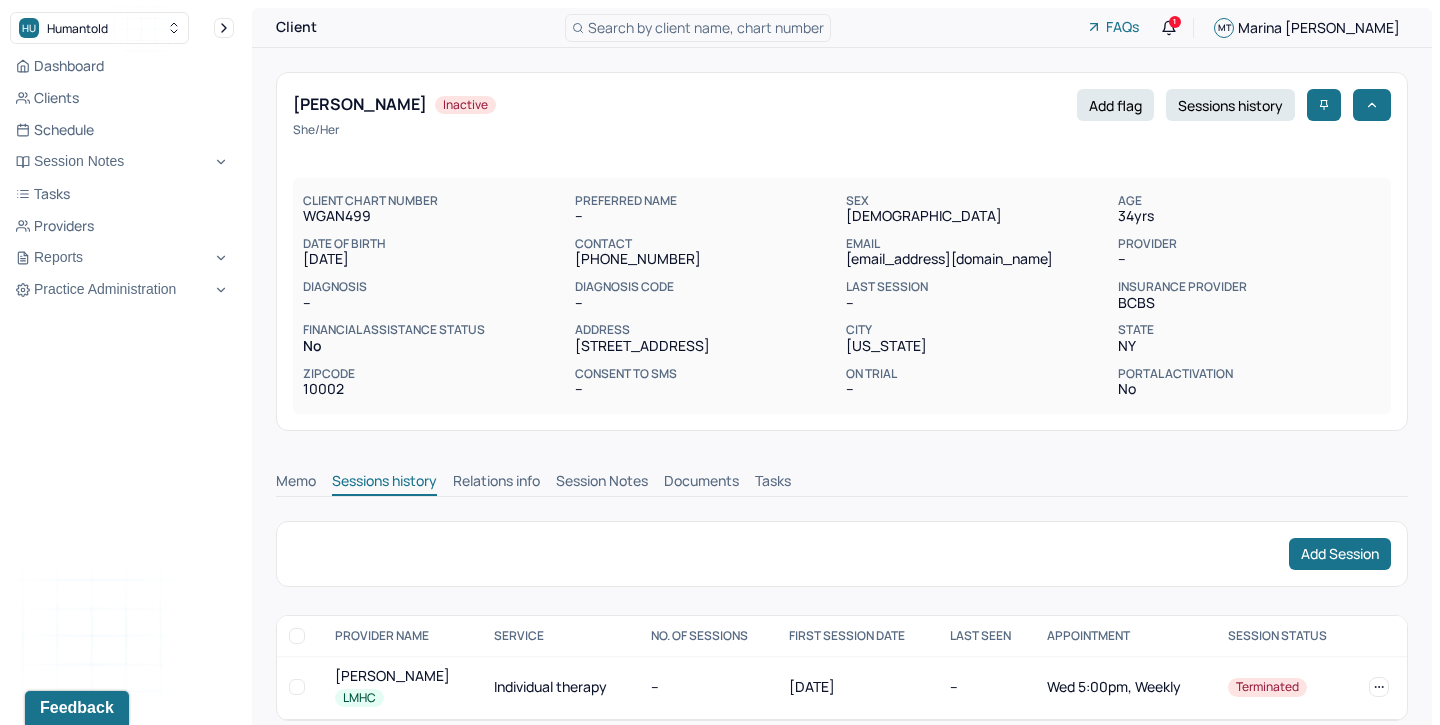 click on "Session Notes" at bounding box center [602, 483] 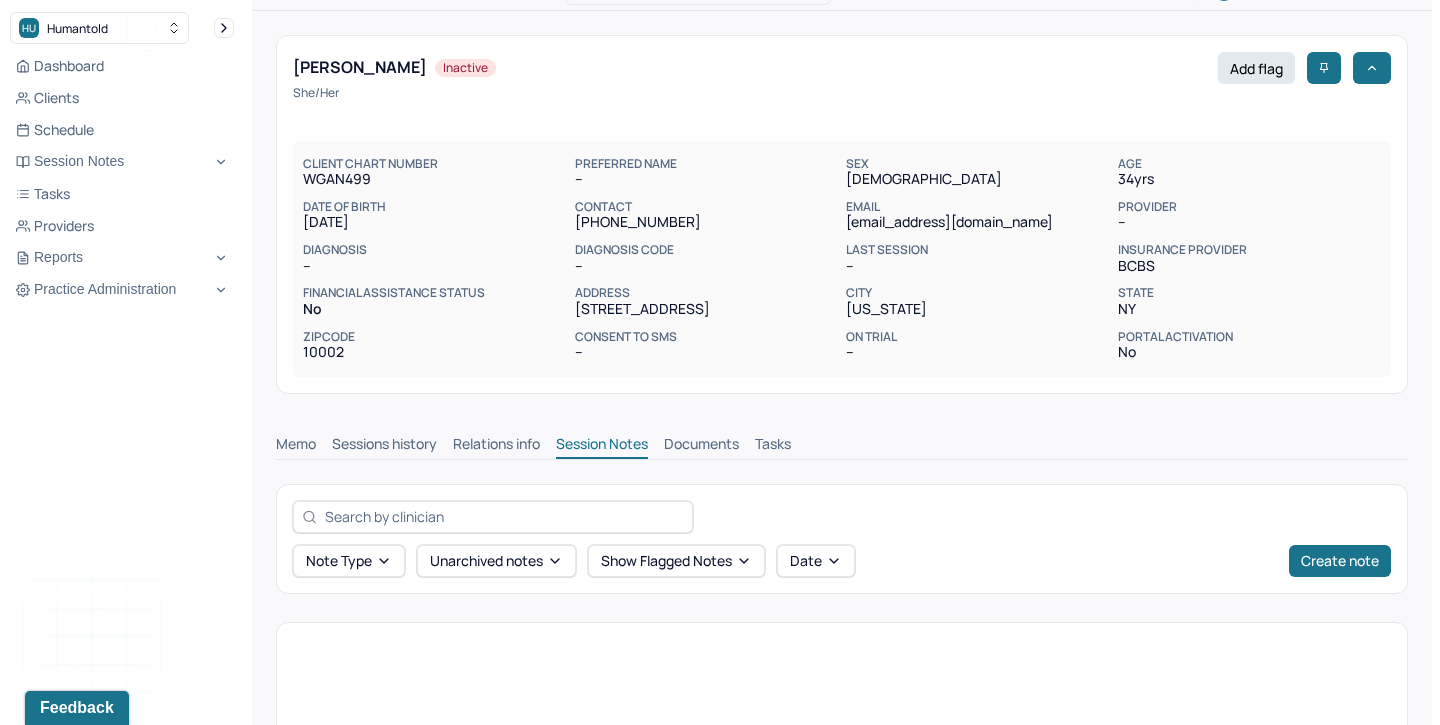 scroll, scrollTop: 0, scrollLeft: 0, axis: both 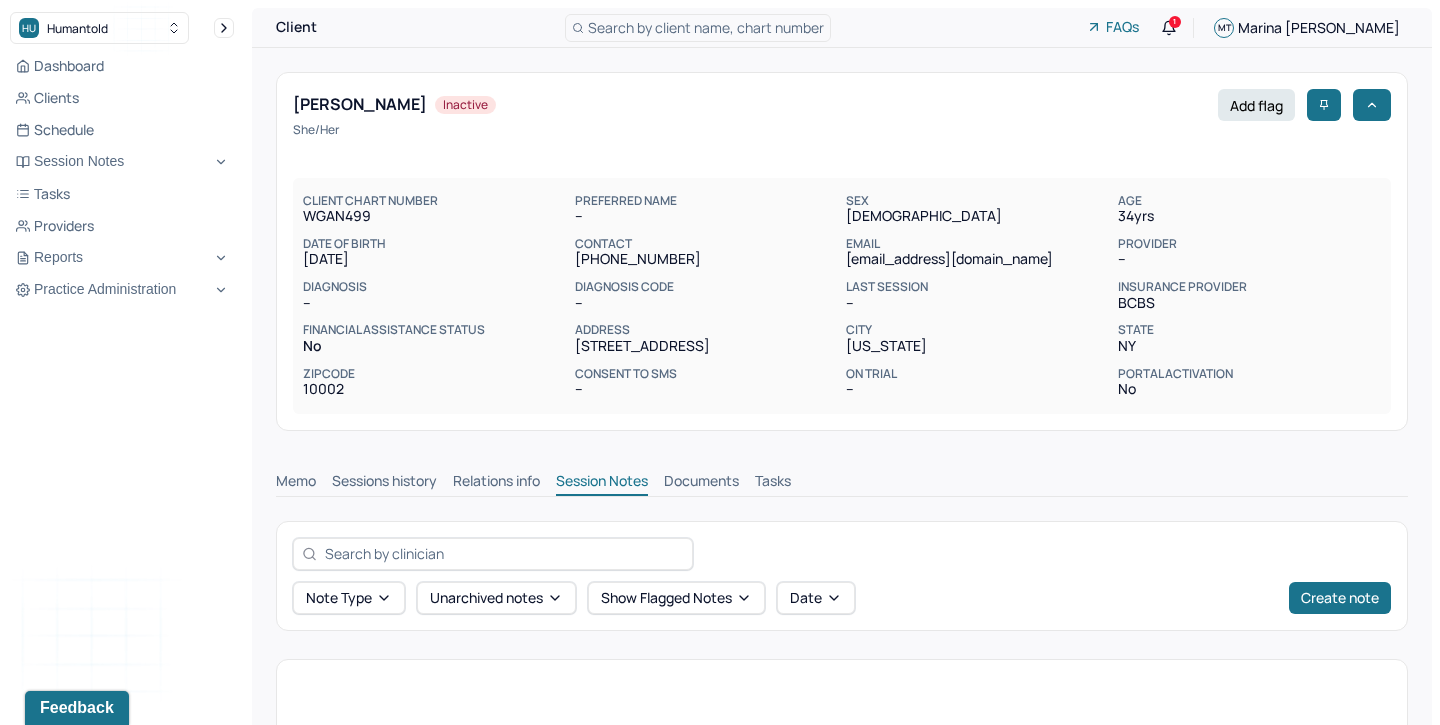 click on "Memo" at bounding box center (296, 483) 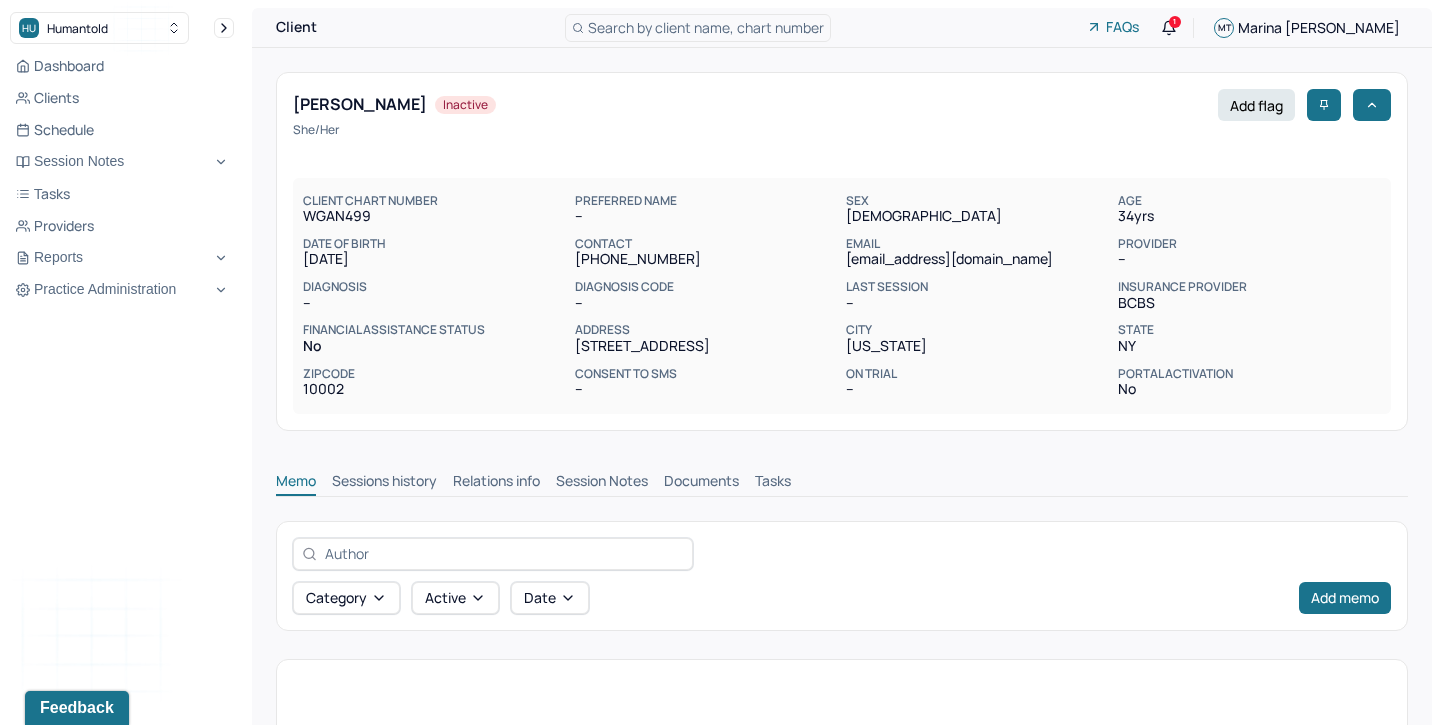 scroll, scrollTop: 0, scrollLeft: 0, axis: both 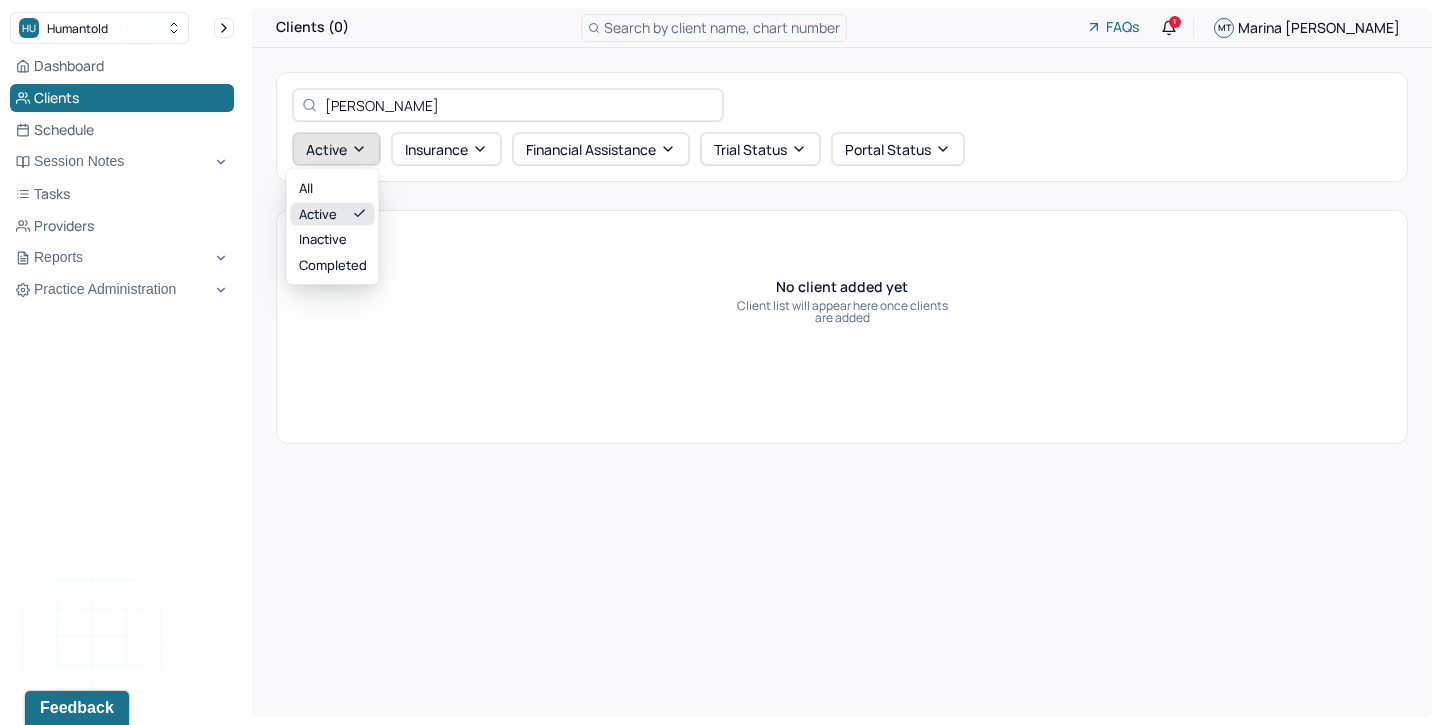 click on "Active" at bounding box center (336, 149) 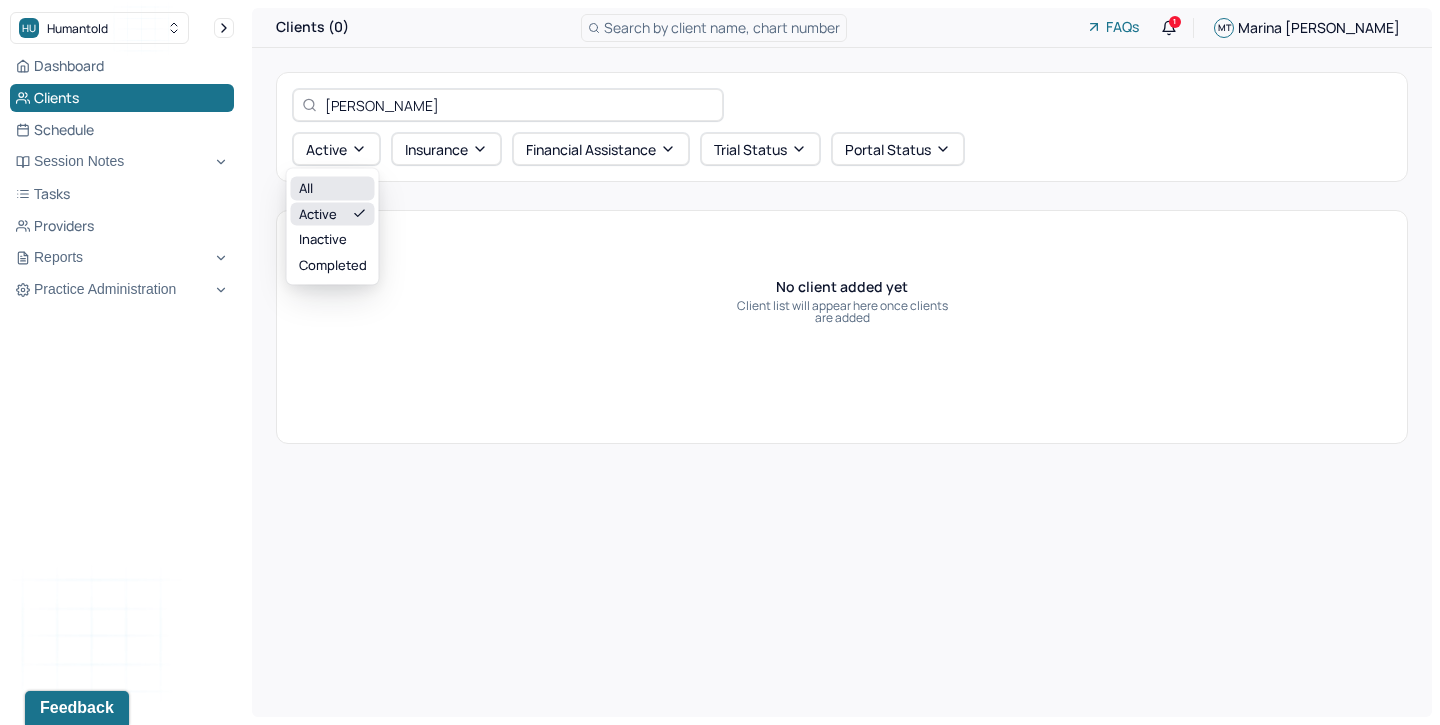 click on "All" at bounding box center (333, 189) 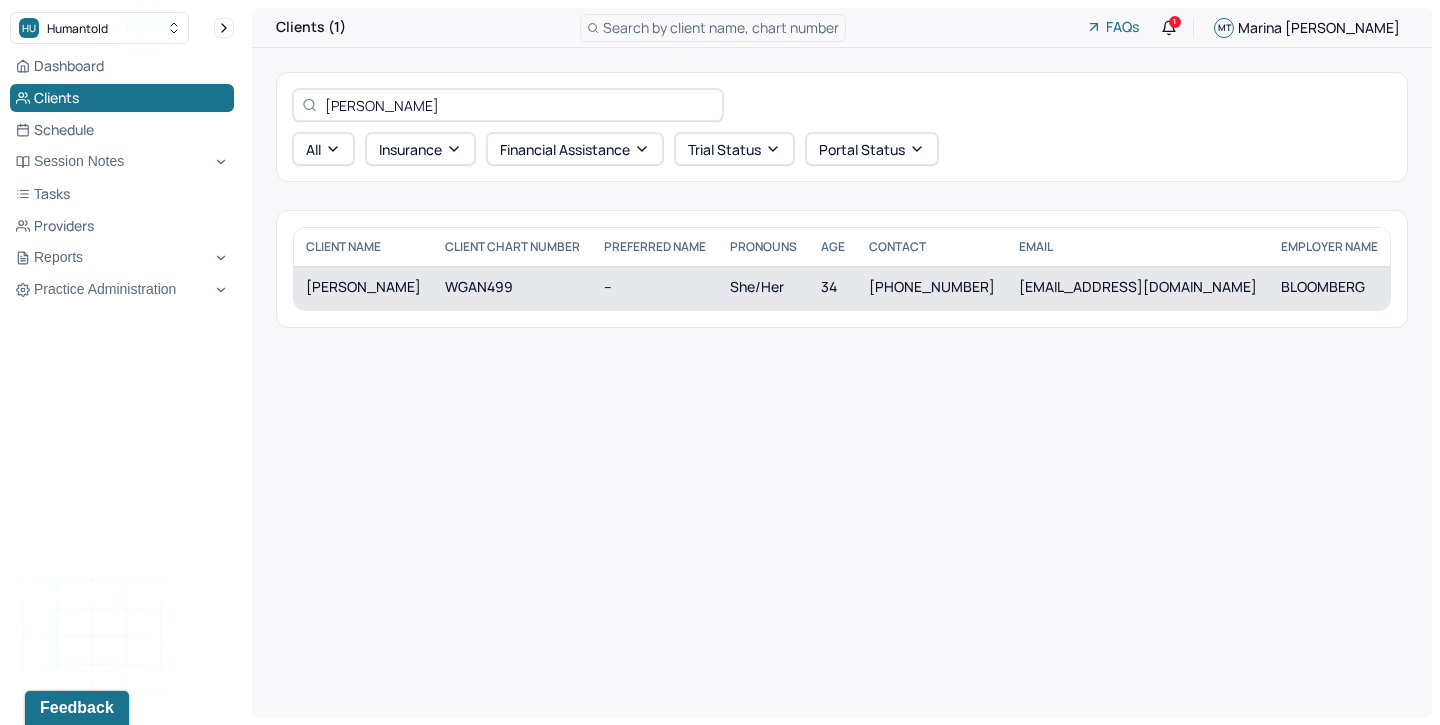 click on "WGAN499" at bounding box center [512, 287] 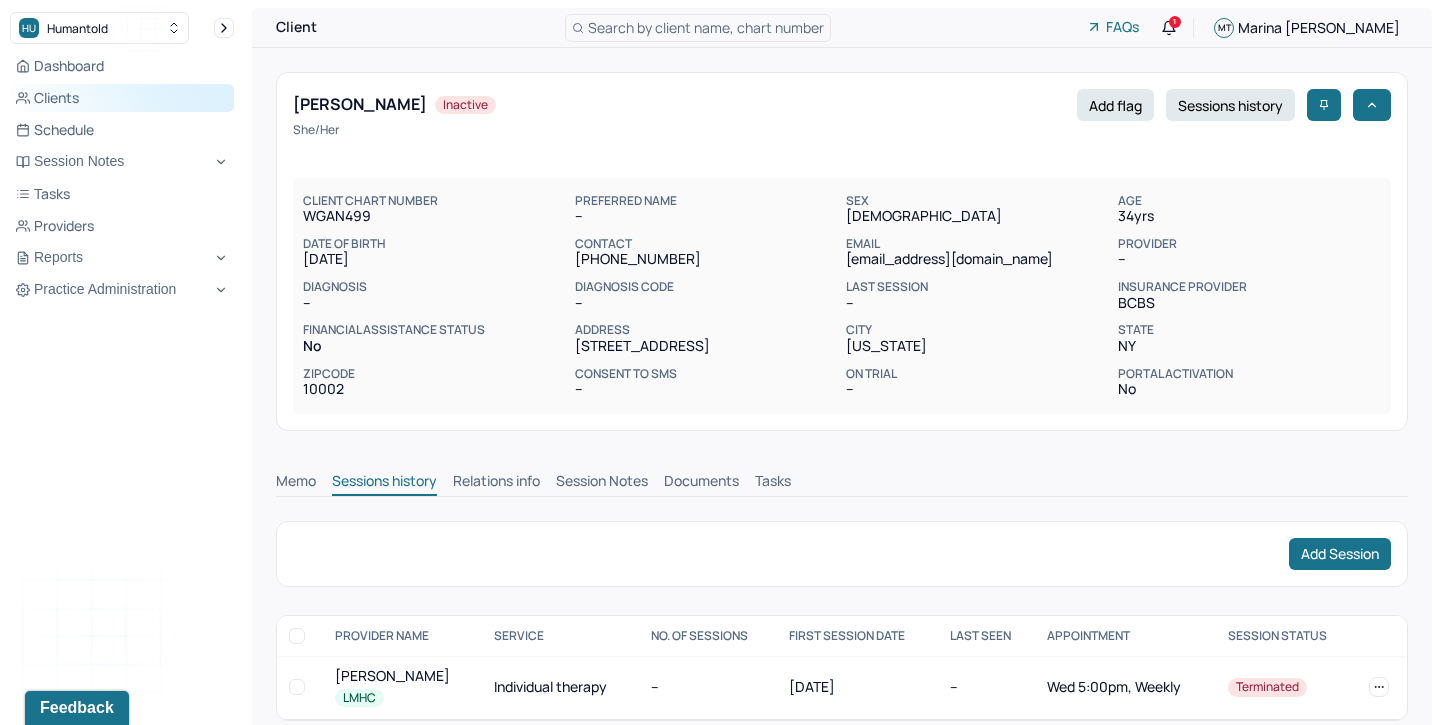 click on "Clients" at bounding box center (122, 98) 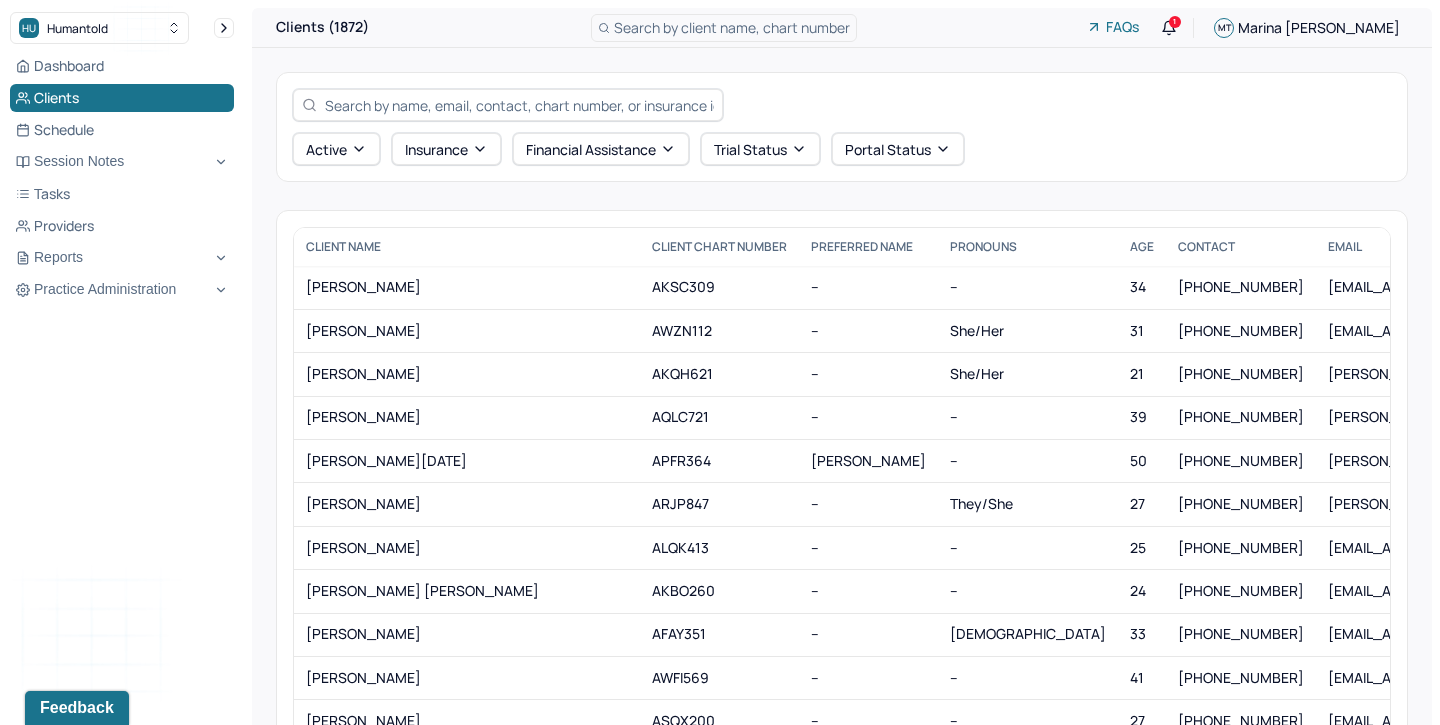click at bounding box center [519, 105] 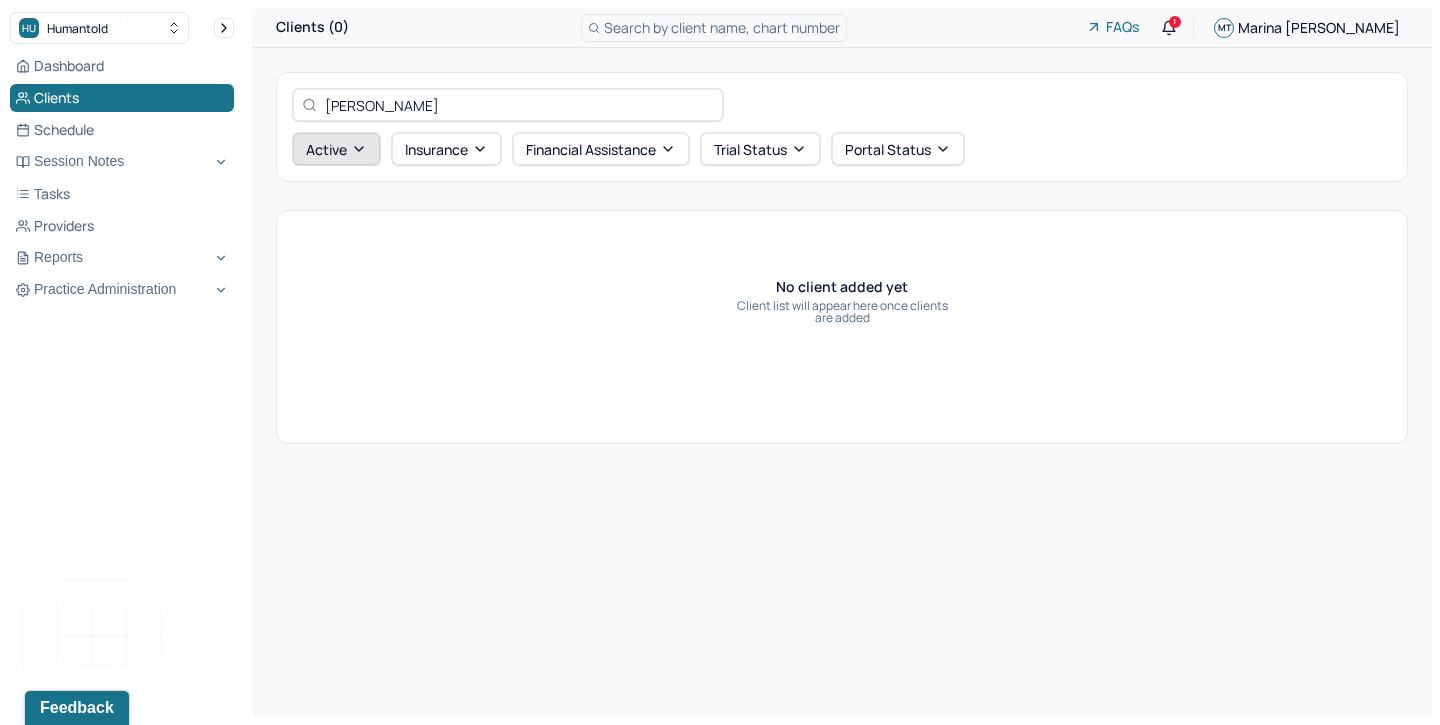 type on "Caroline Fjeldheim" 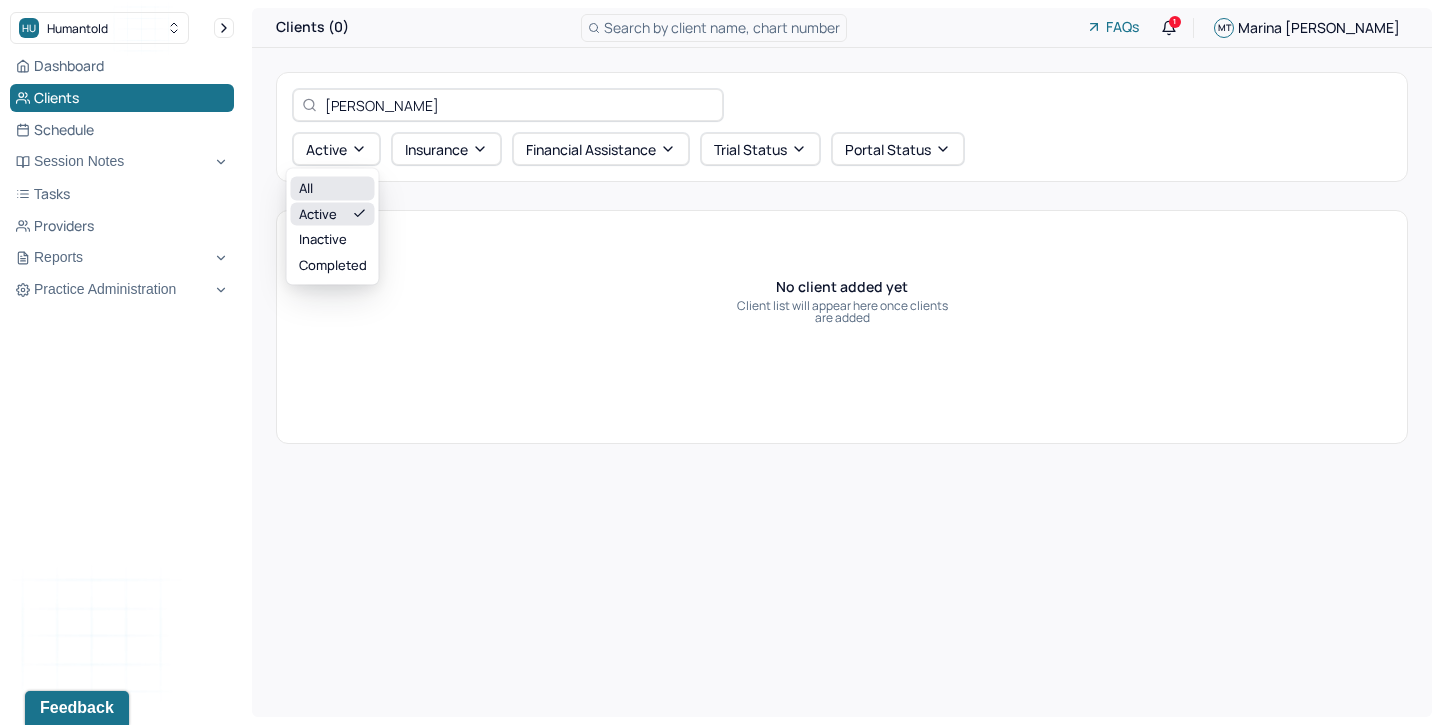 click on "All" at bounding box center [333, 189] 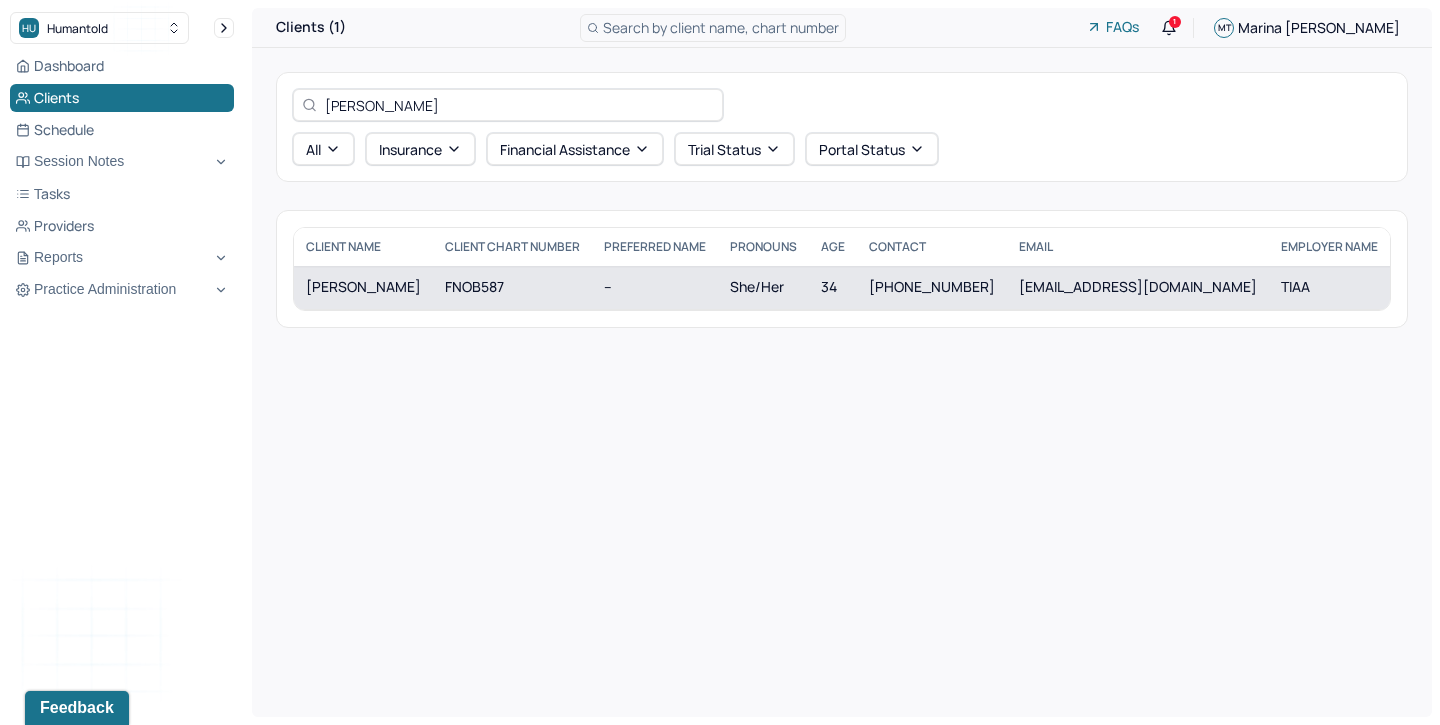 click on "FJELDHEIM, CAROLINE" at bounding box center [363, 287] 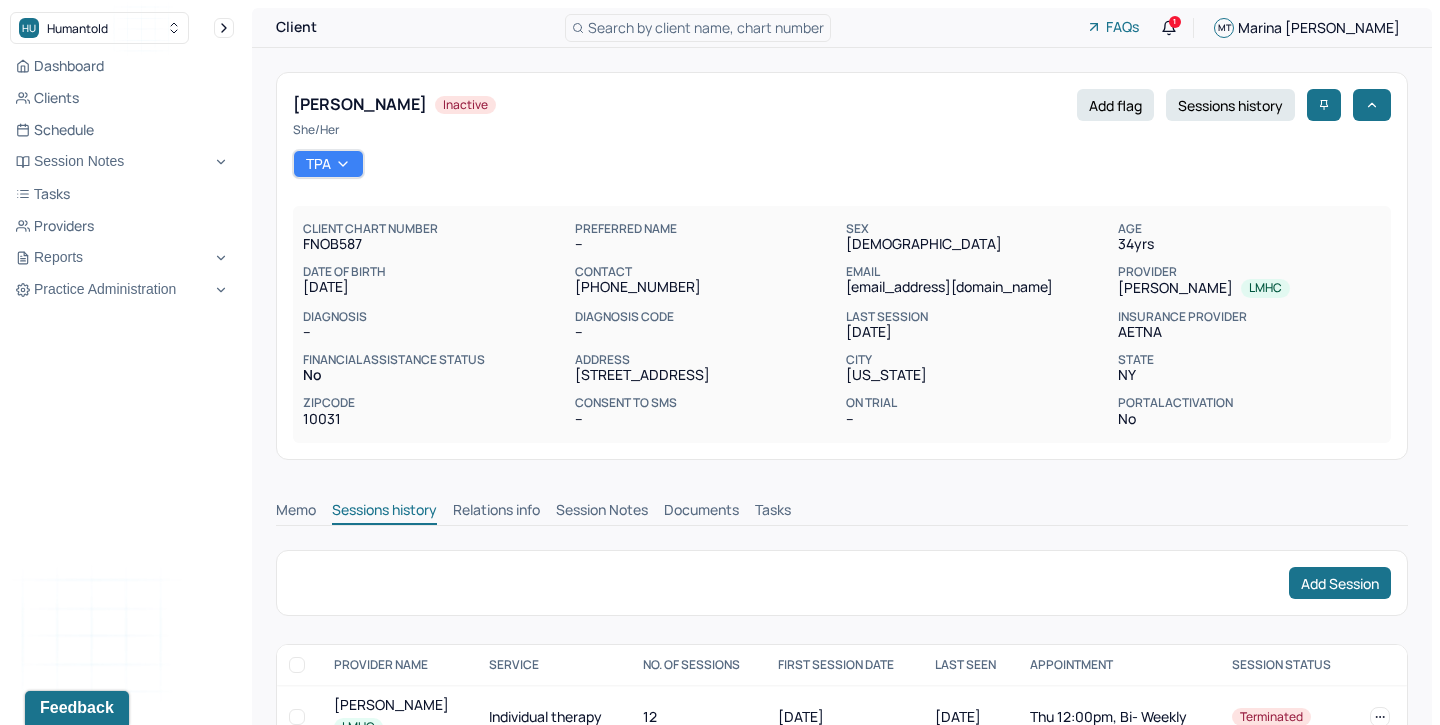 click on "Session Notes" at bounding box center [602, 512] 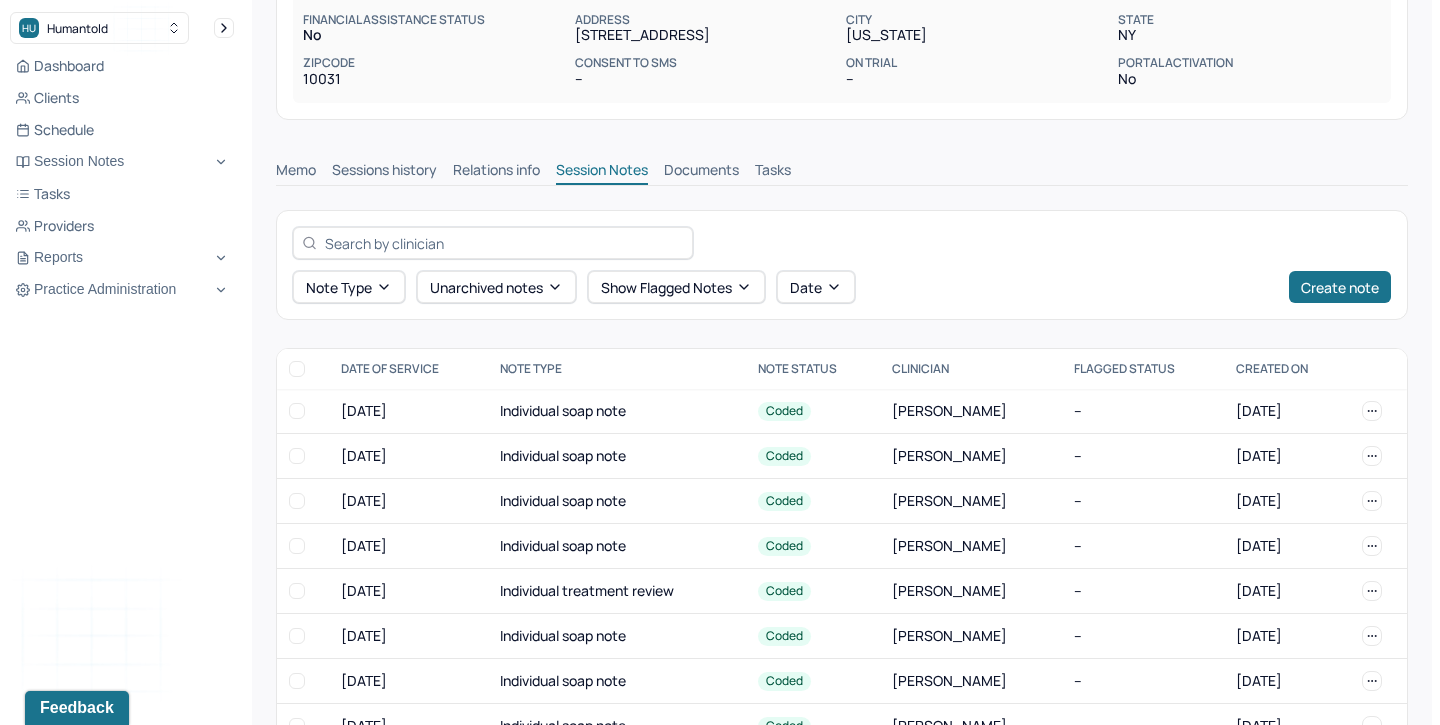 scroll, scrollTop: 345, scrollLeft: 0, axis: vertical 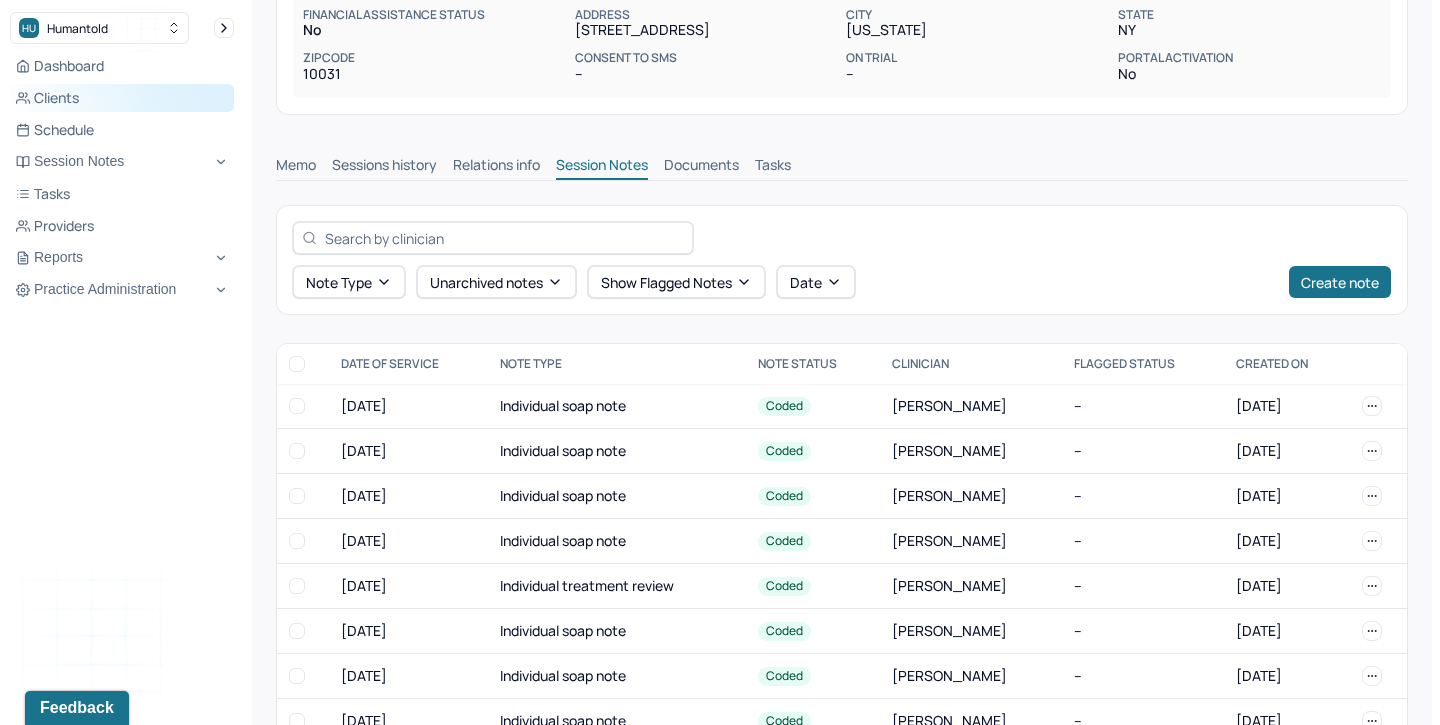 click on "Clients" at bounding box center [122, 98] 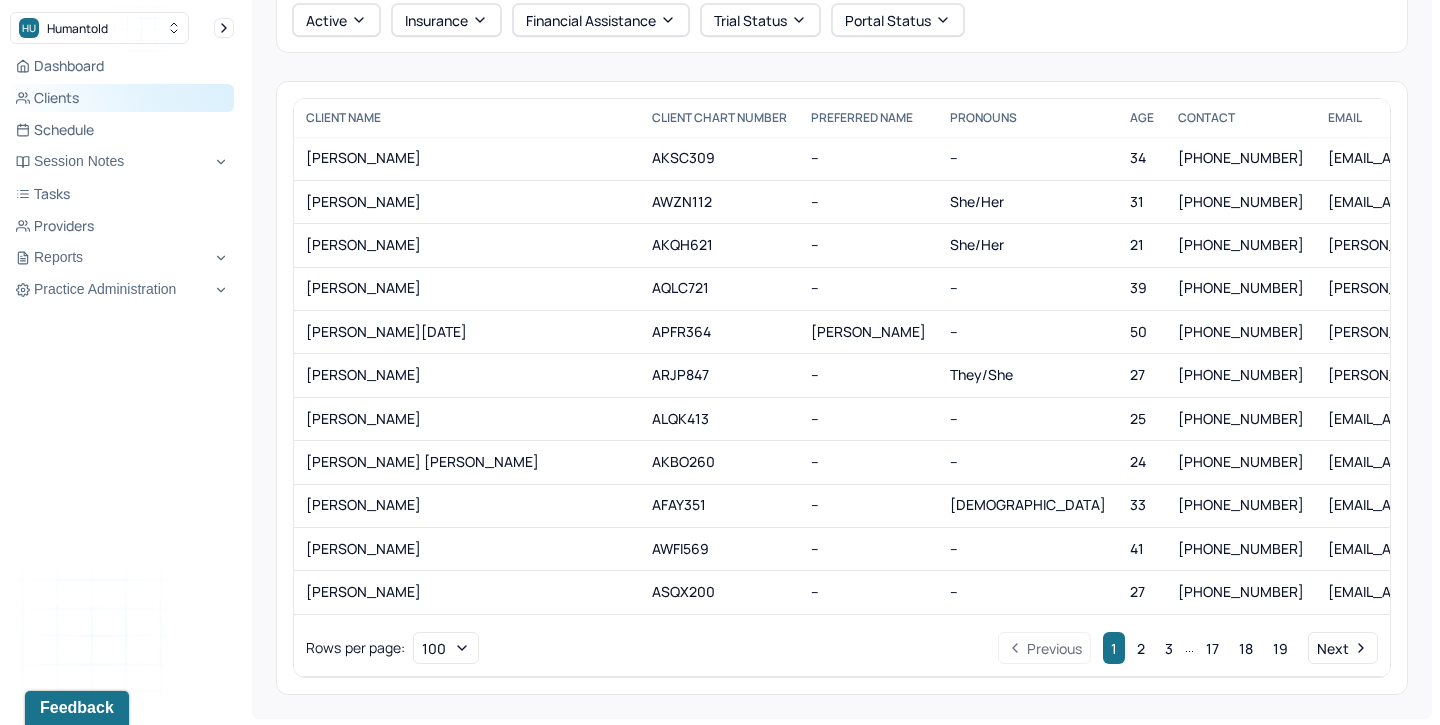 scroll, scrollTop: 0, scrollLeft: 0, axis: both 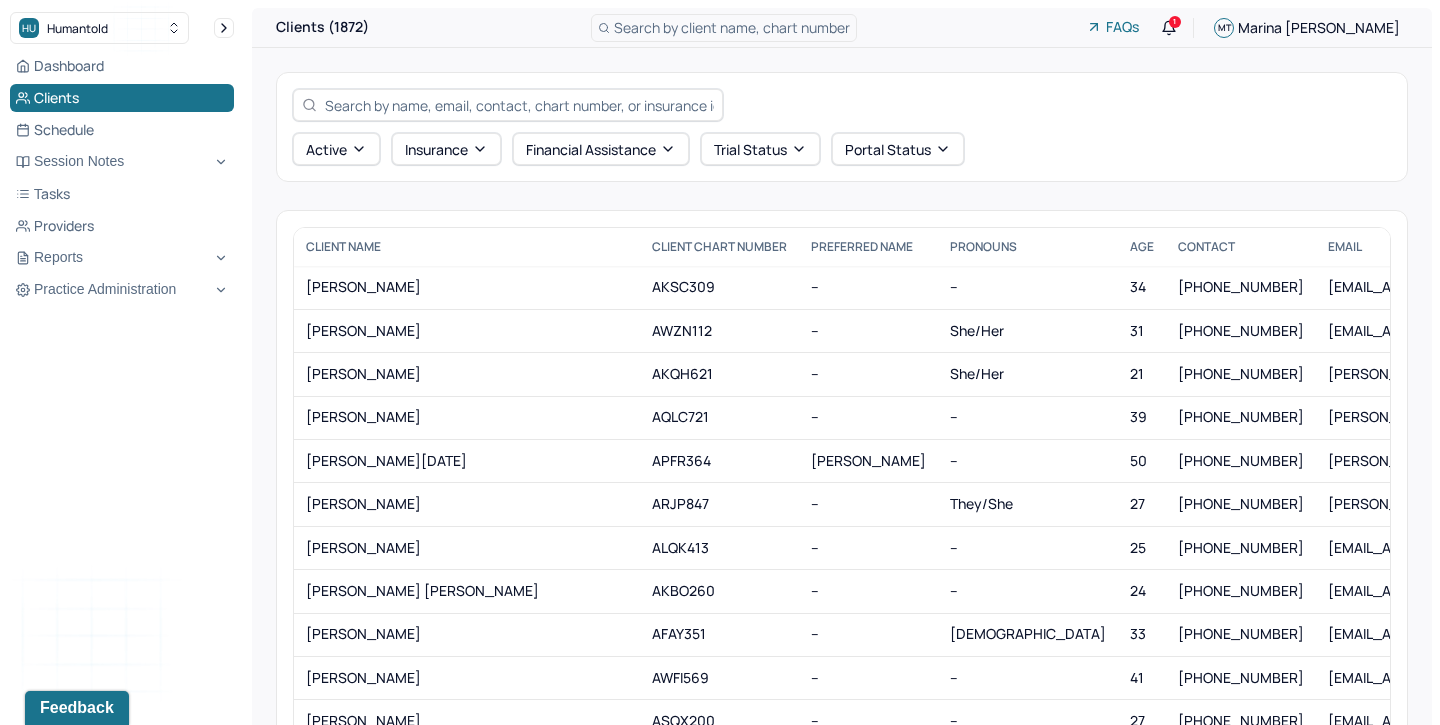 click at bounding box center (519, 105) 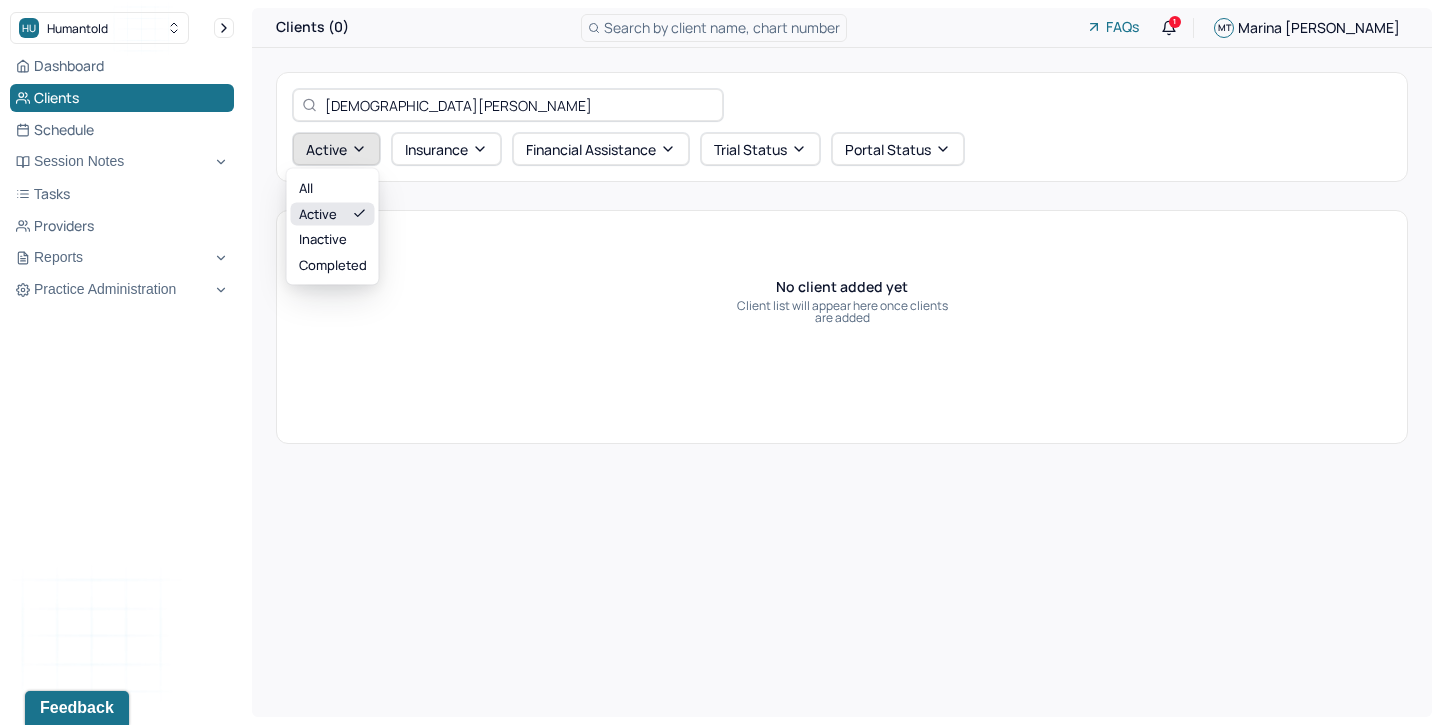 click on "Active" at bounding box center [336, 149] 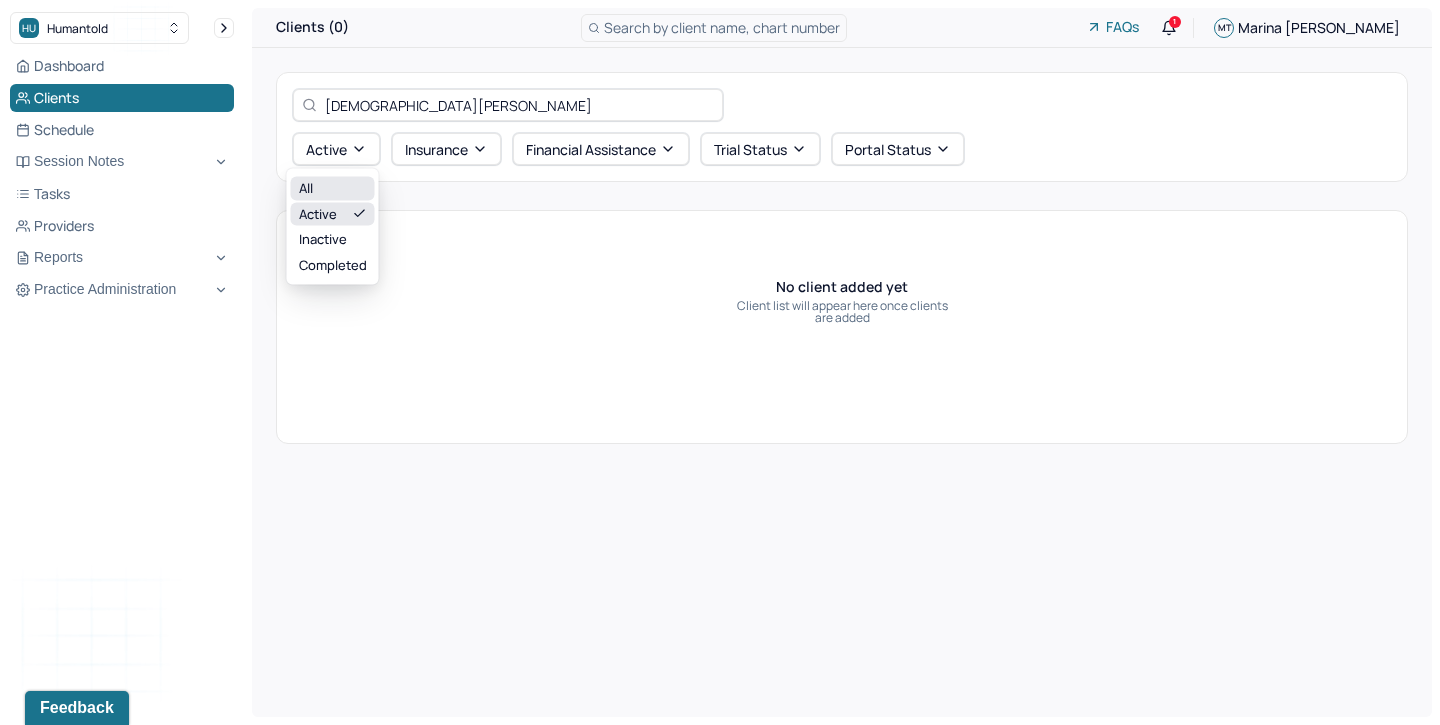 click on "All" at bounding box center (333, 189) 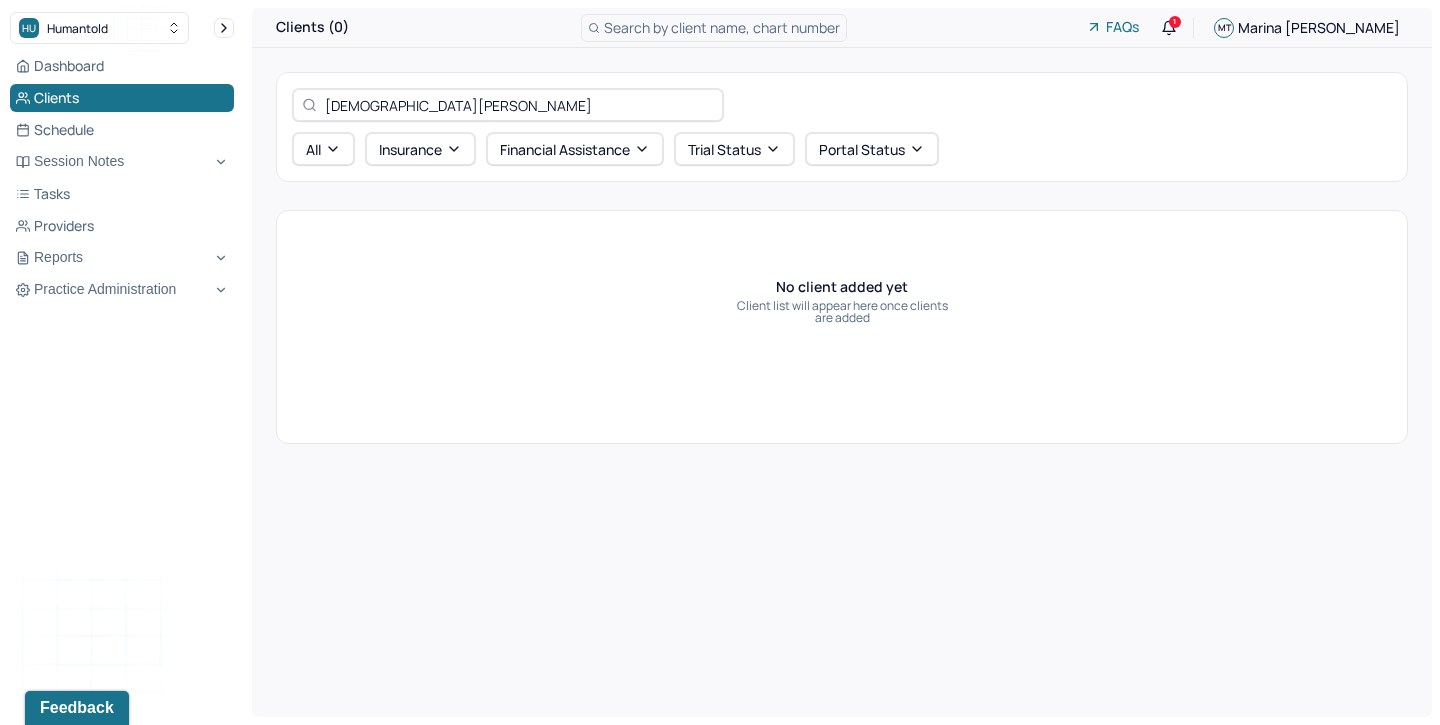 click on "Christian Aufiero" at bounding box center (519, 105) 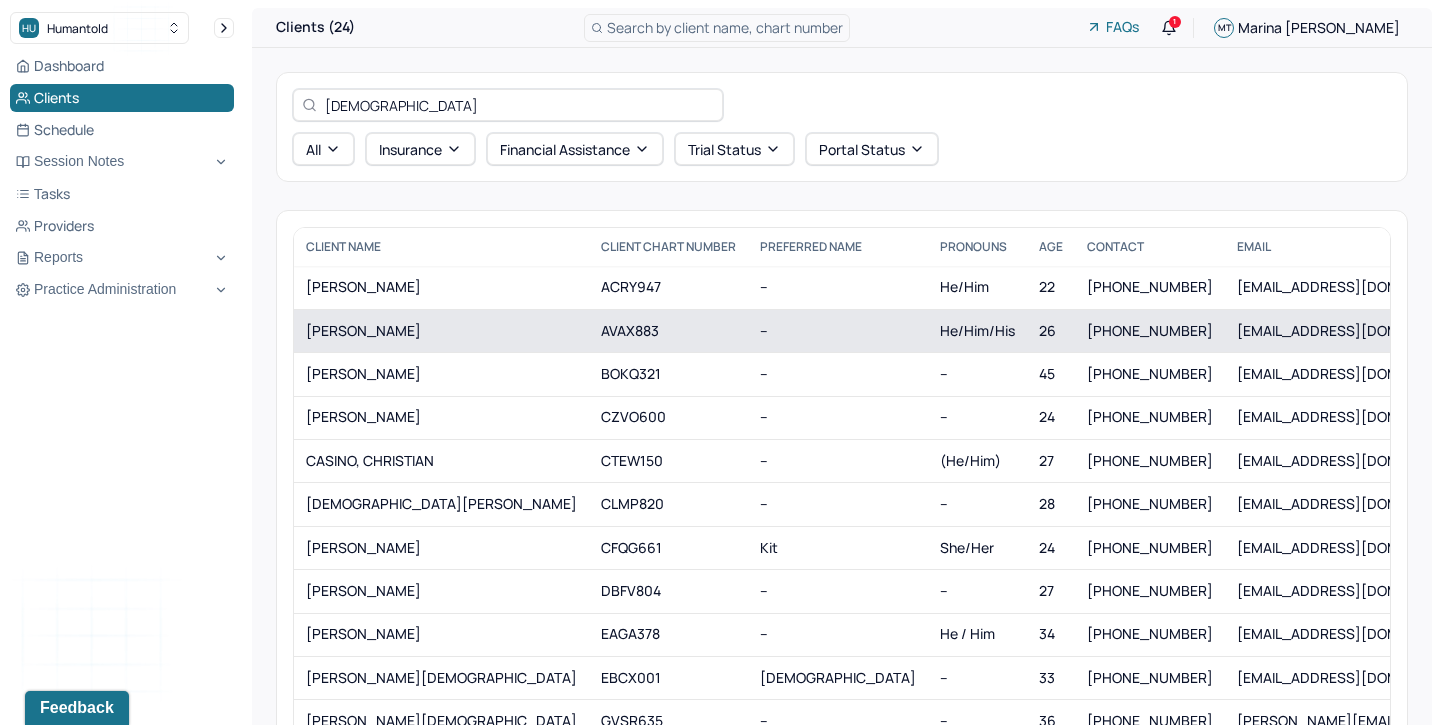 type on "Christian" 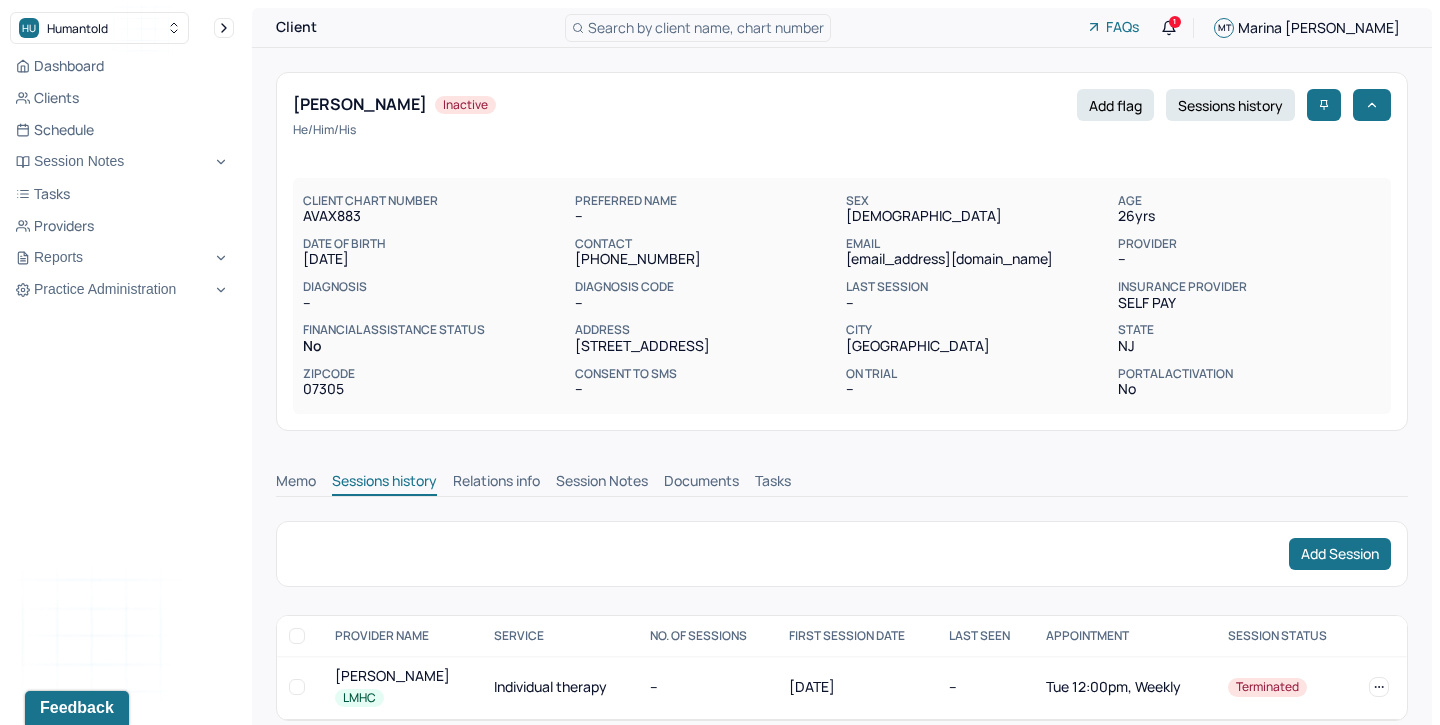 click on "Session Notes" at bounding box center (602, 483) 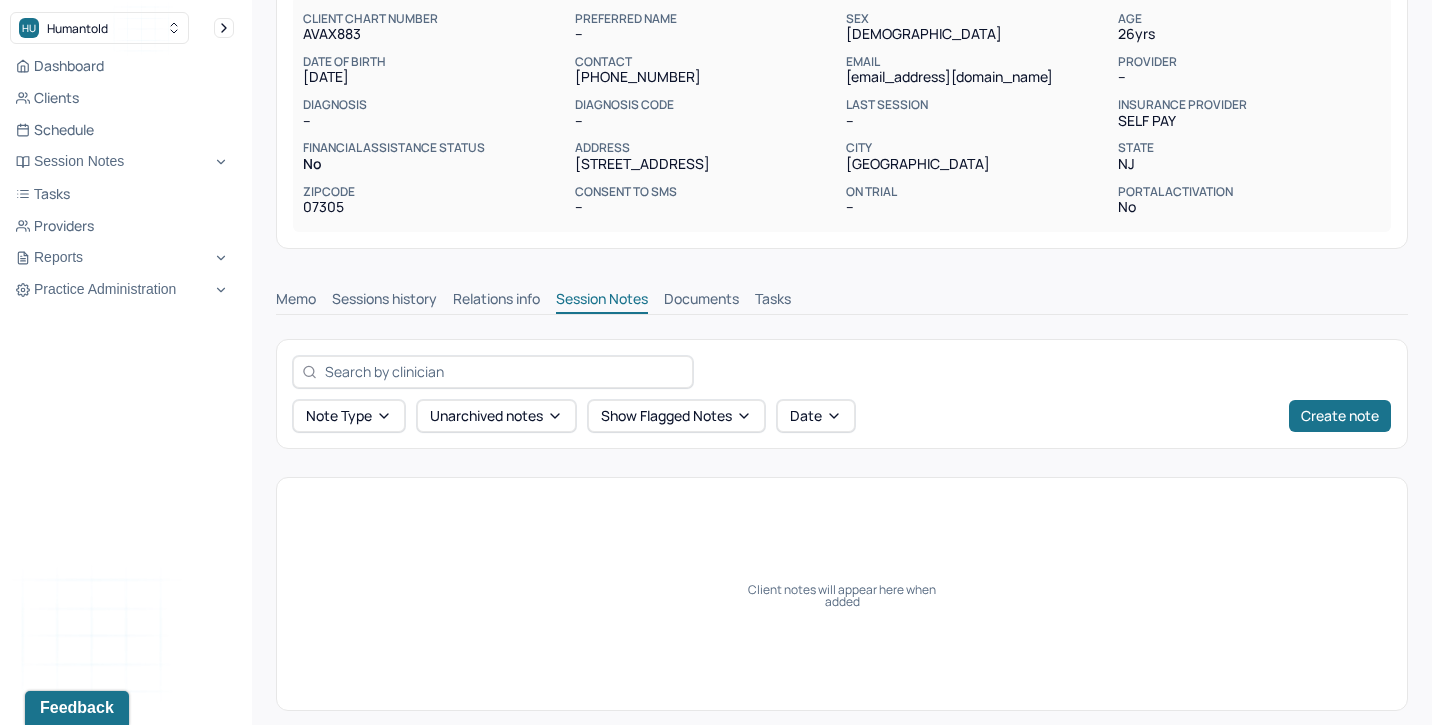 scroll, scrollTop: 197, scrollLeft: 0, axis: vertical 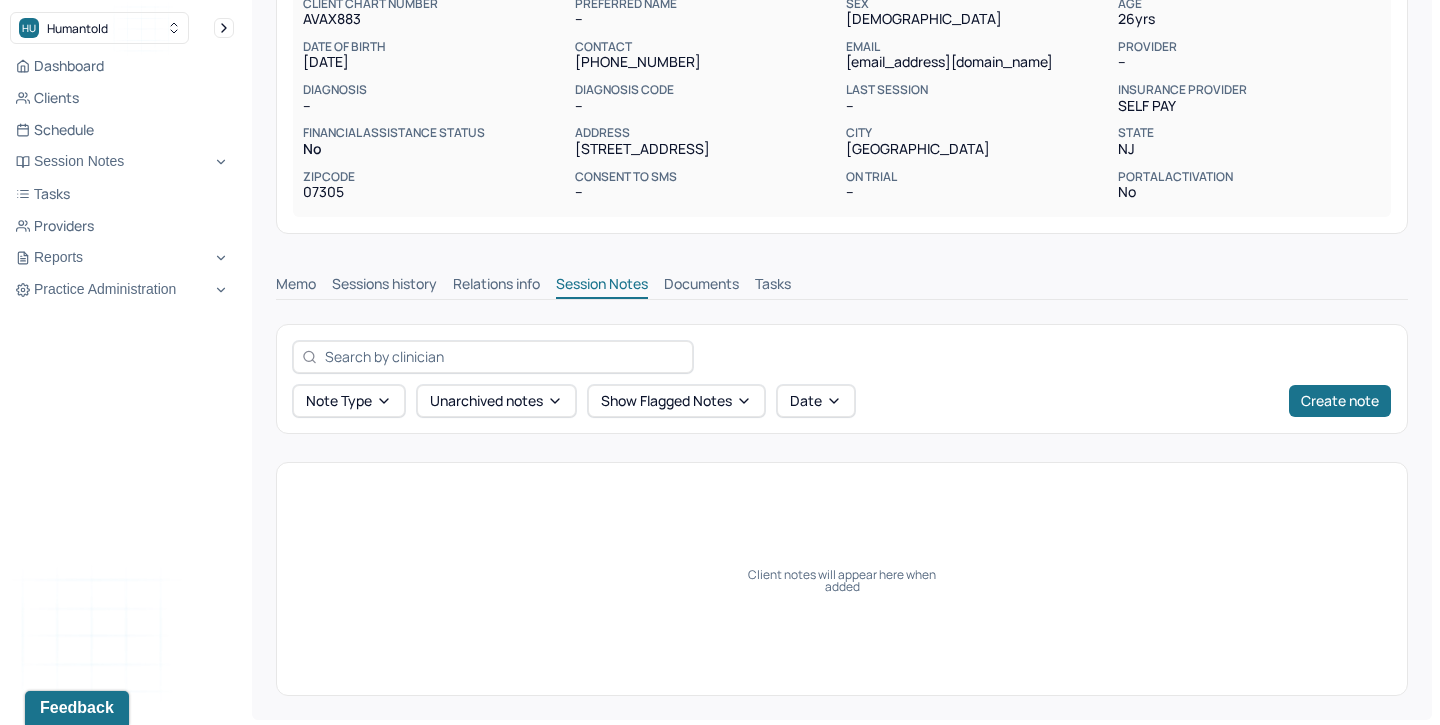 click on "Memo" at bounding box center (296, 286) 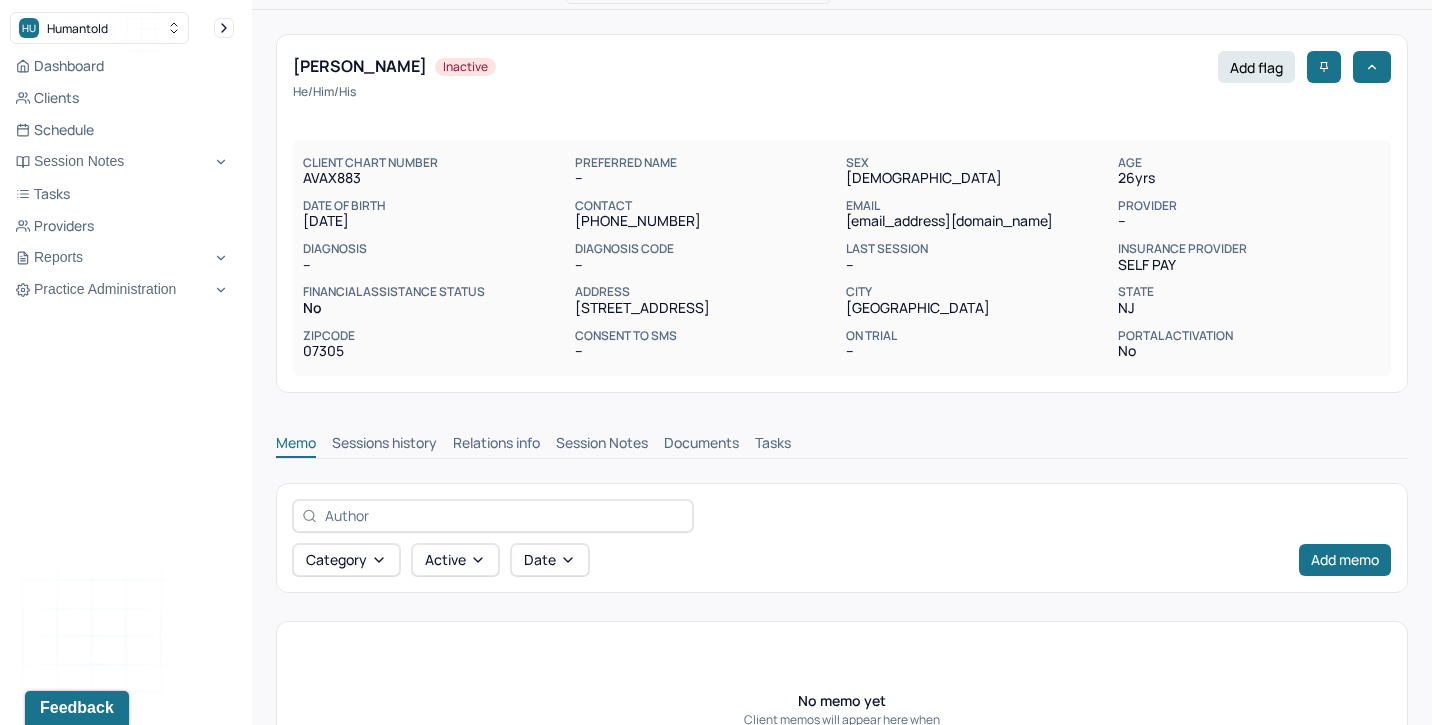 scroll, scrollTop: 0, scrollLeft: 0, axis: both 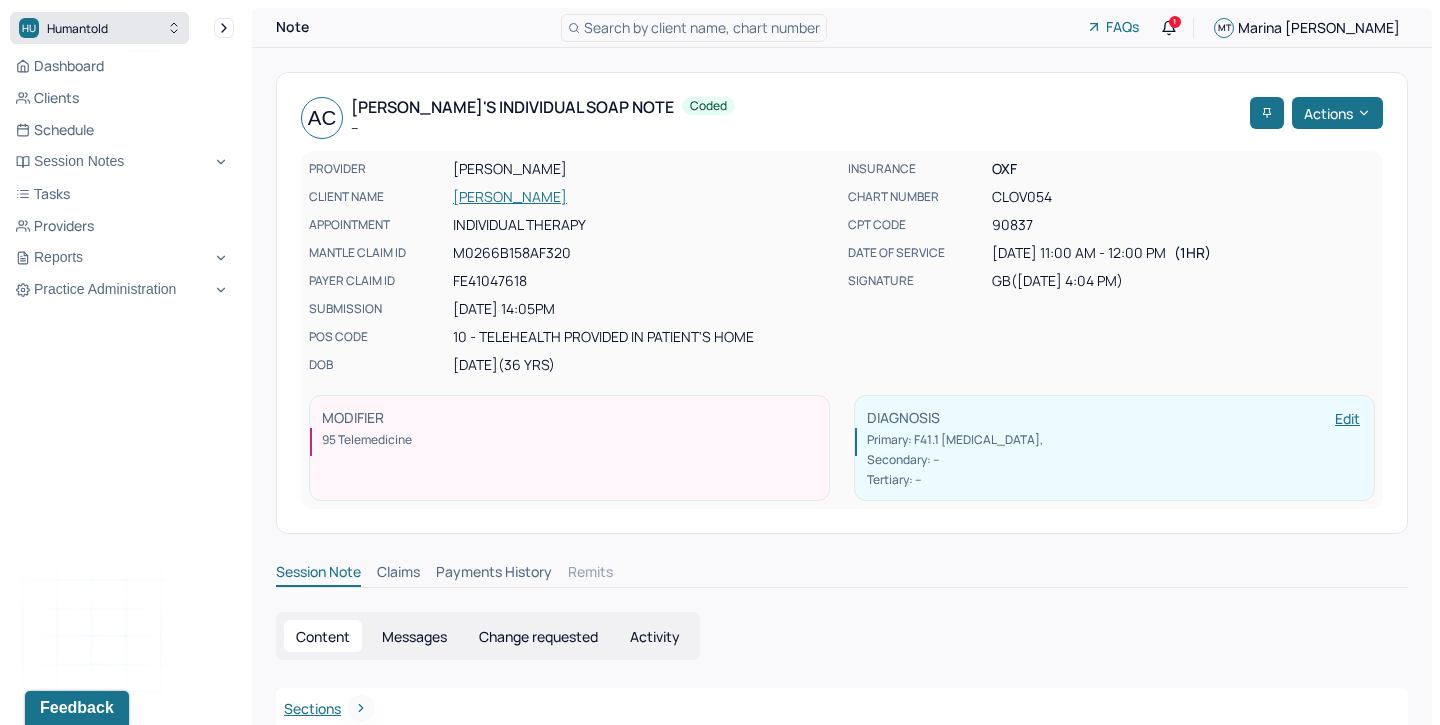 click on "Humantold" at bounding box center [77, 28] 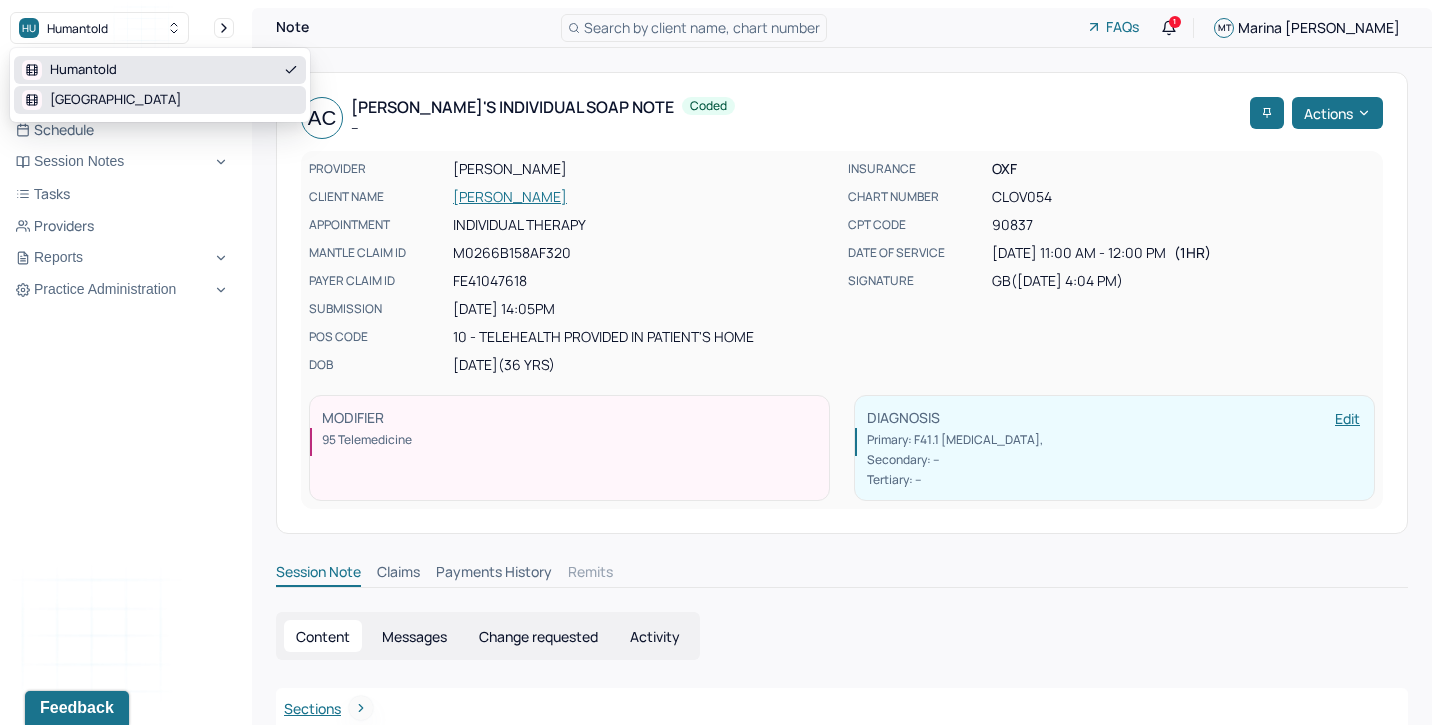 click on "[GEOGRAPHIC_DATA]" at bounding box center [115, 100] 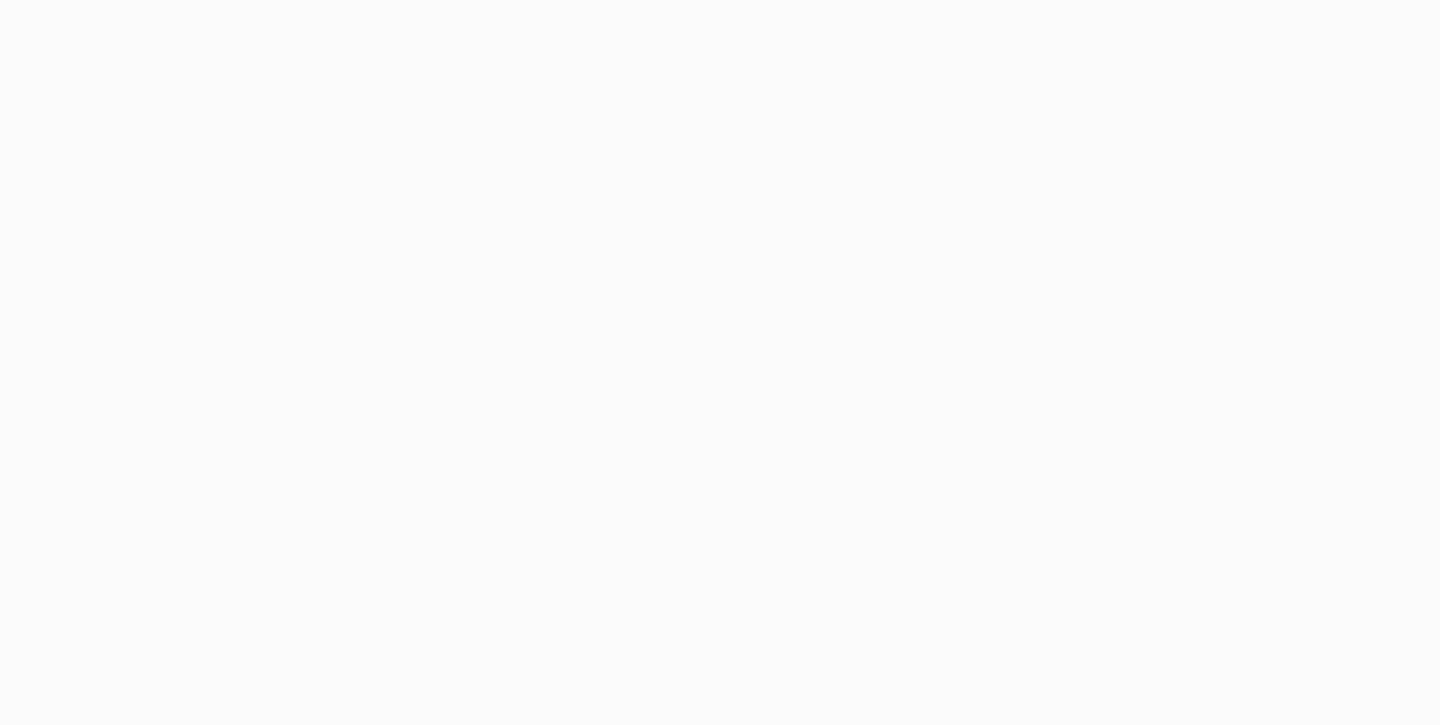 scroll, scrollTop: 0, scrollLeft: 0, axis: both 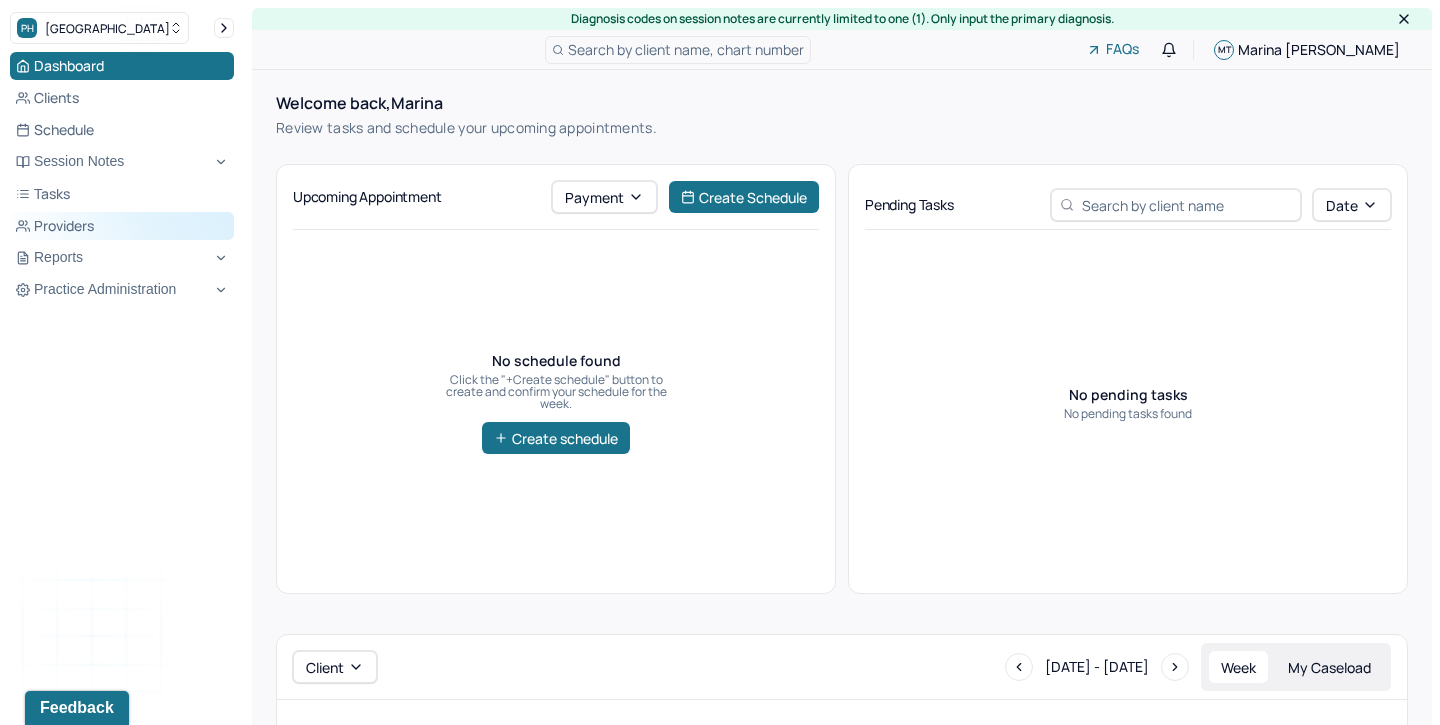 click on "Providers" at bounding box center [122, 226] 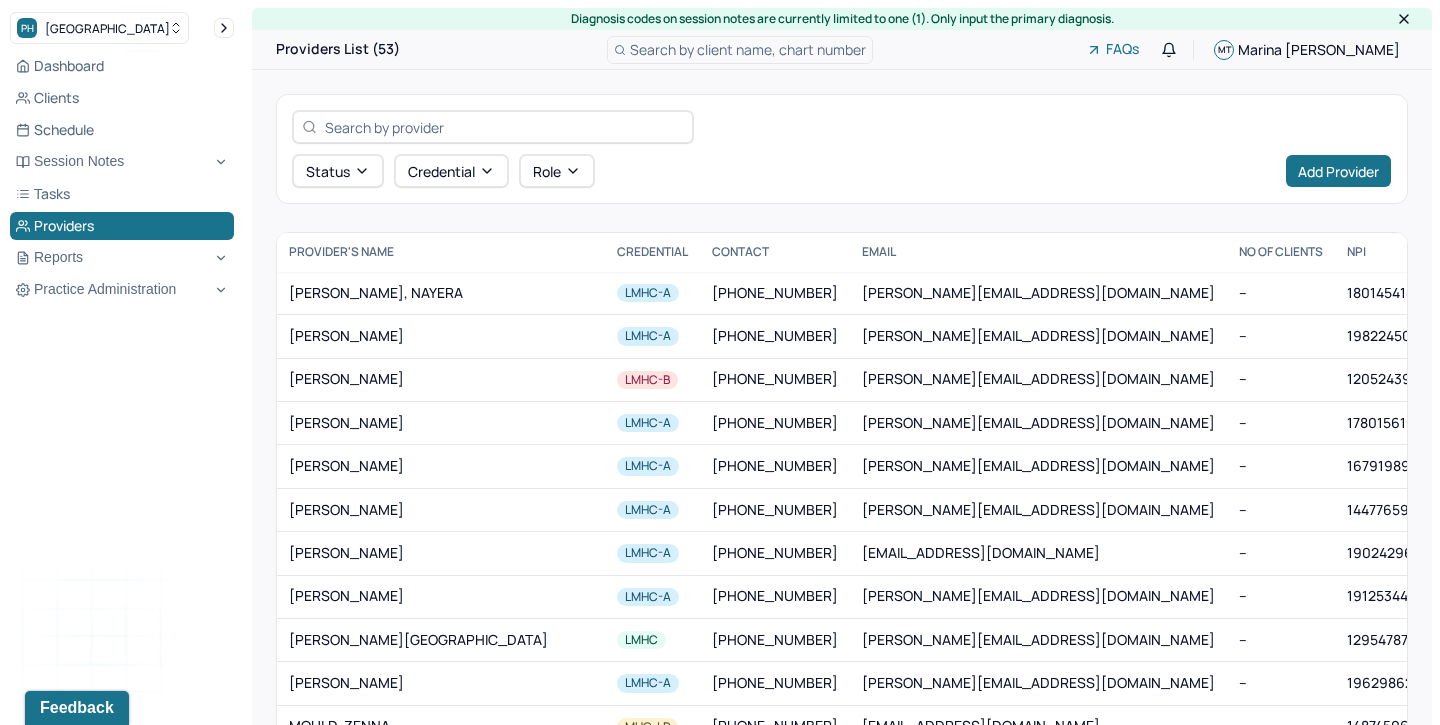 click at bounding box center [504, 127] 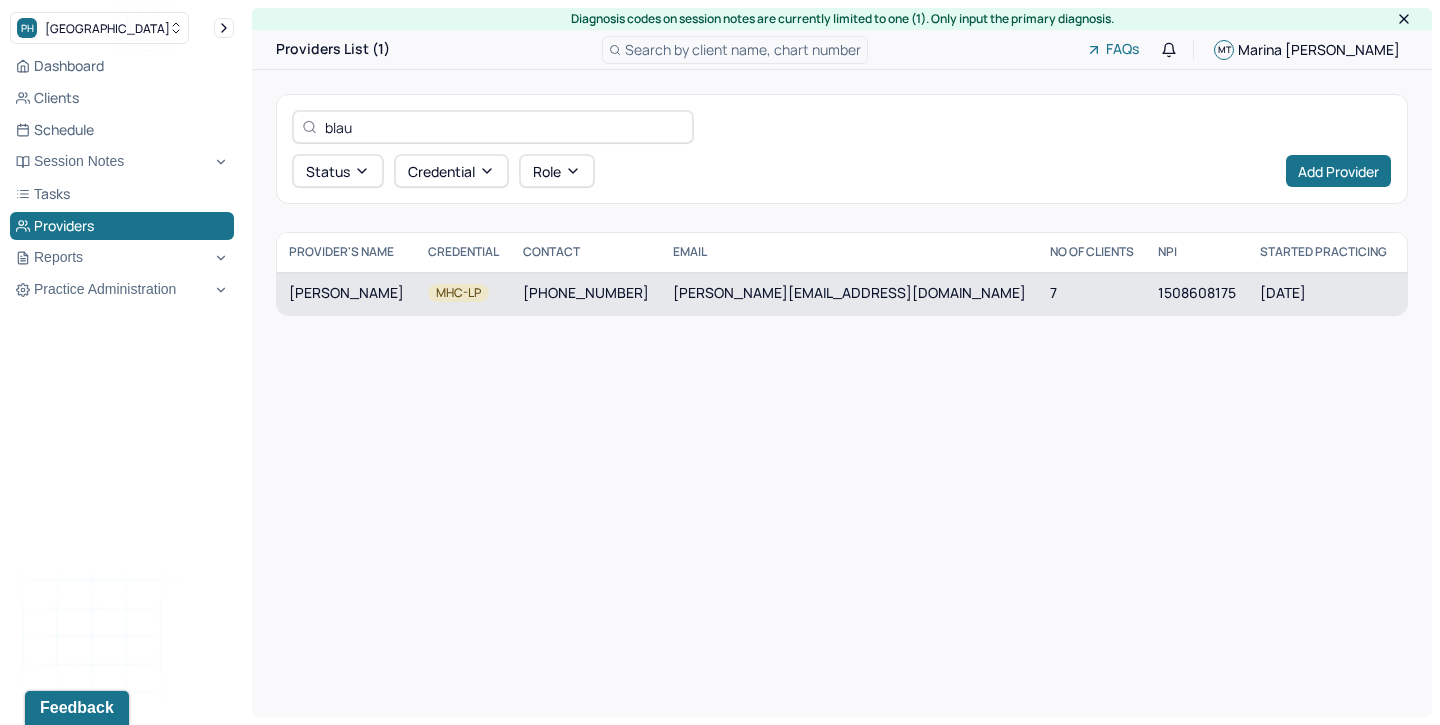 type on "blau" 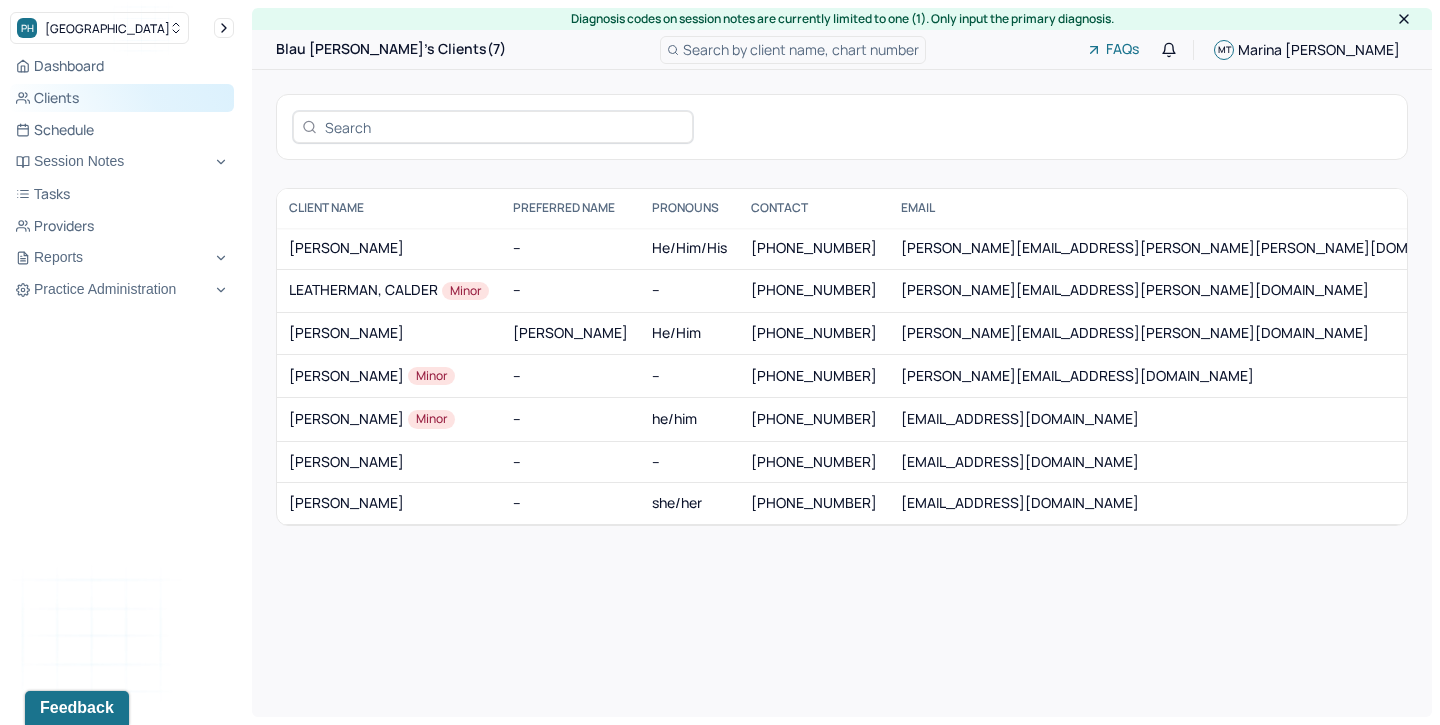 click on "Clients" at bounding box center (122, 98) 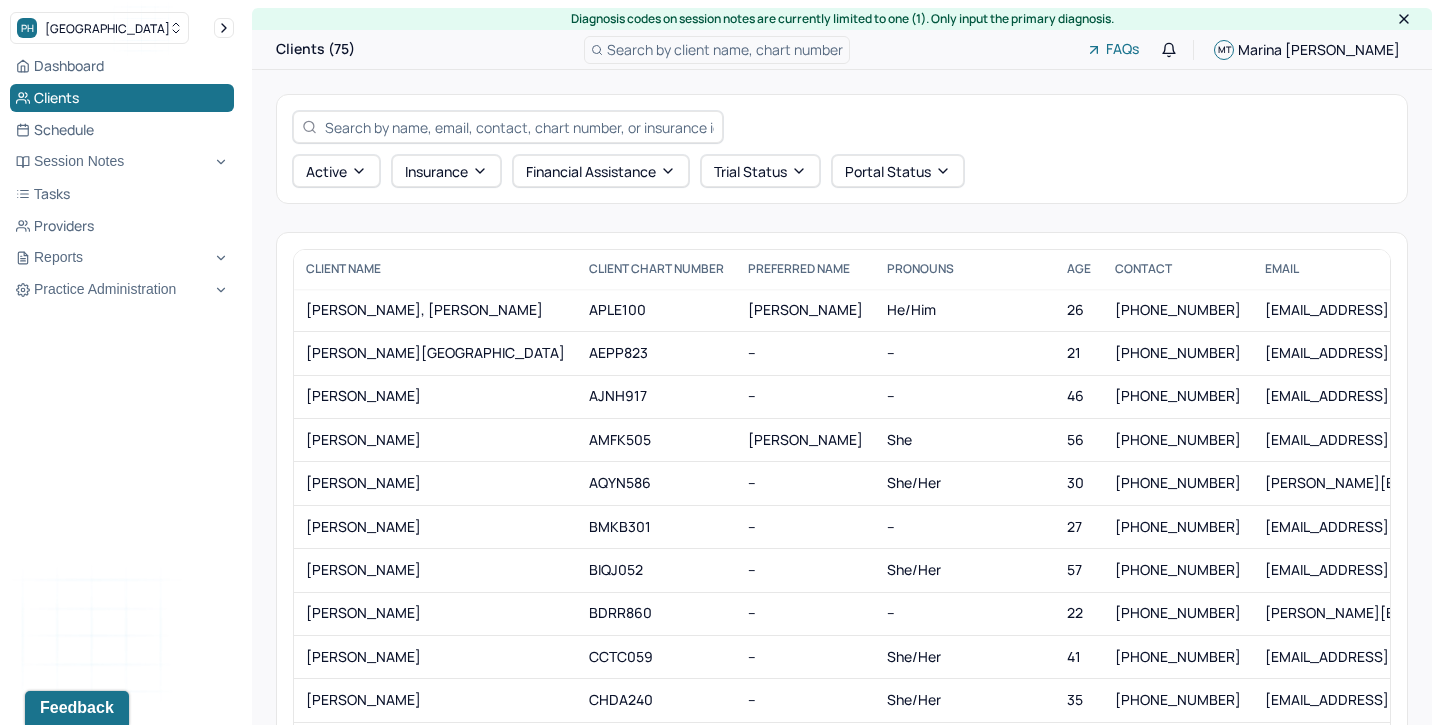 click at bounding box center (519, 127) 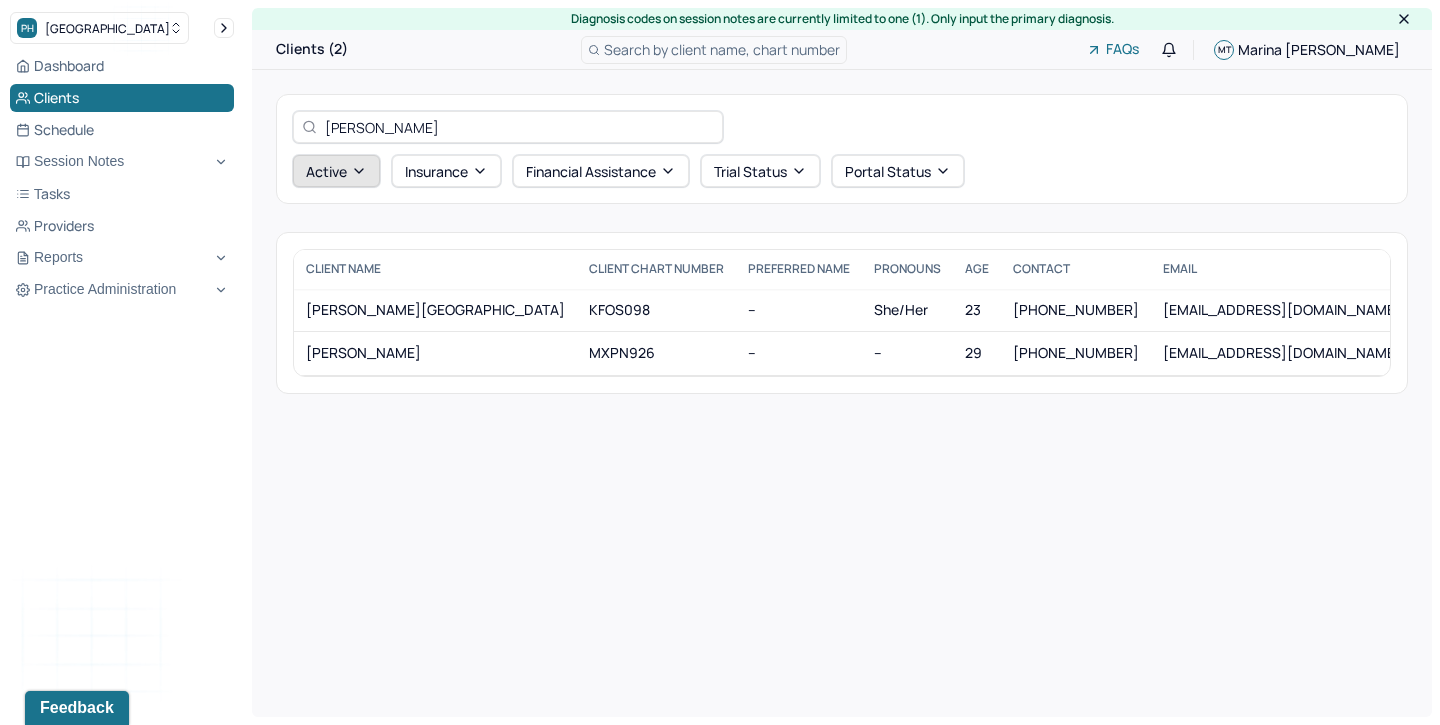 type on "[PERSON_NAME]" 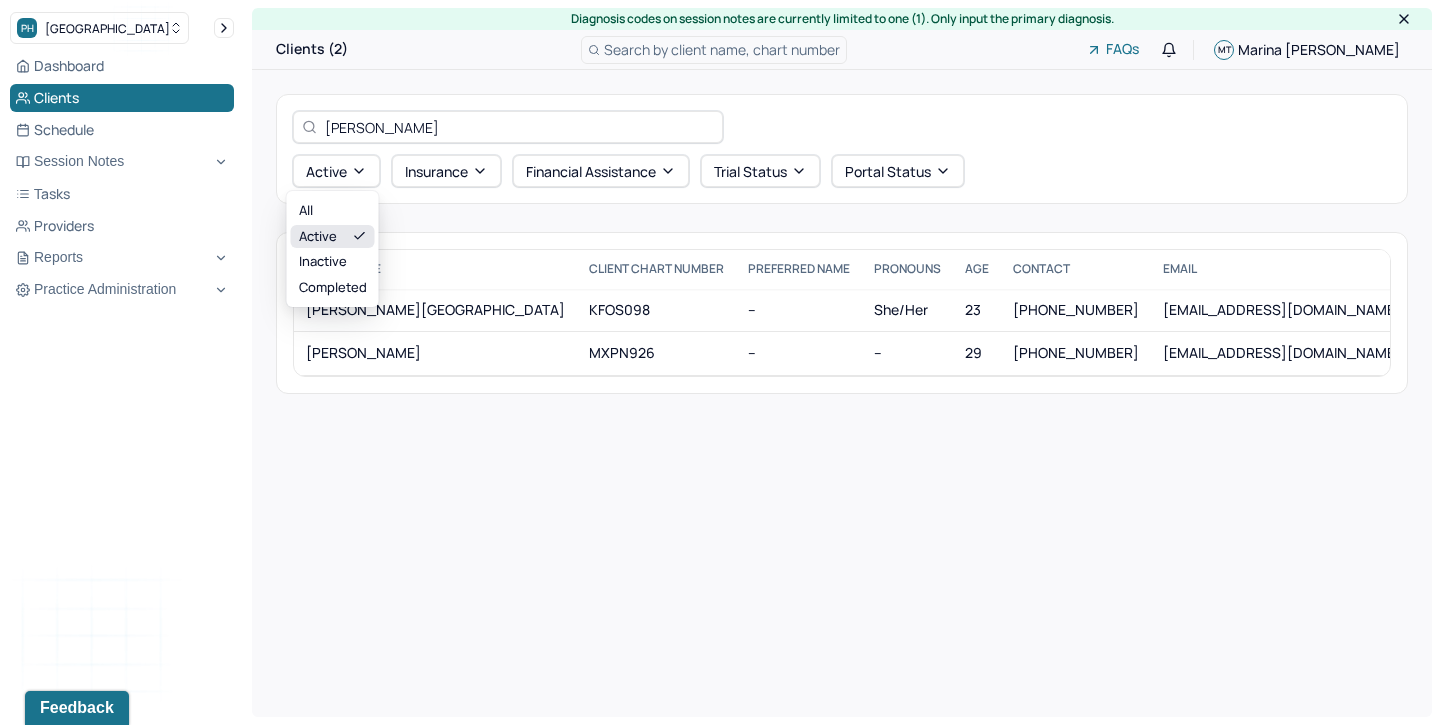 click on "All active inactive completed" at bounding box center [333, 249] 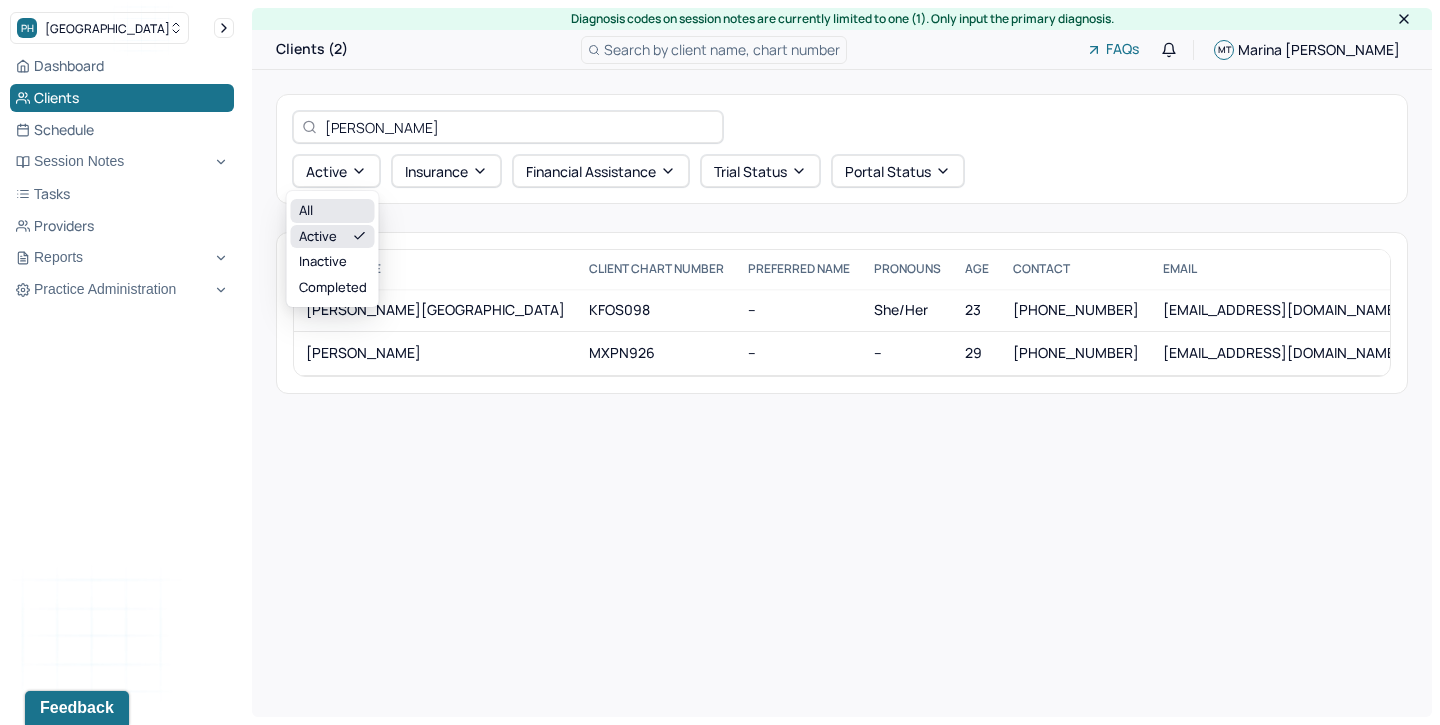 click on "All" at bounding box center (333, 211) 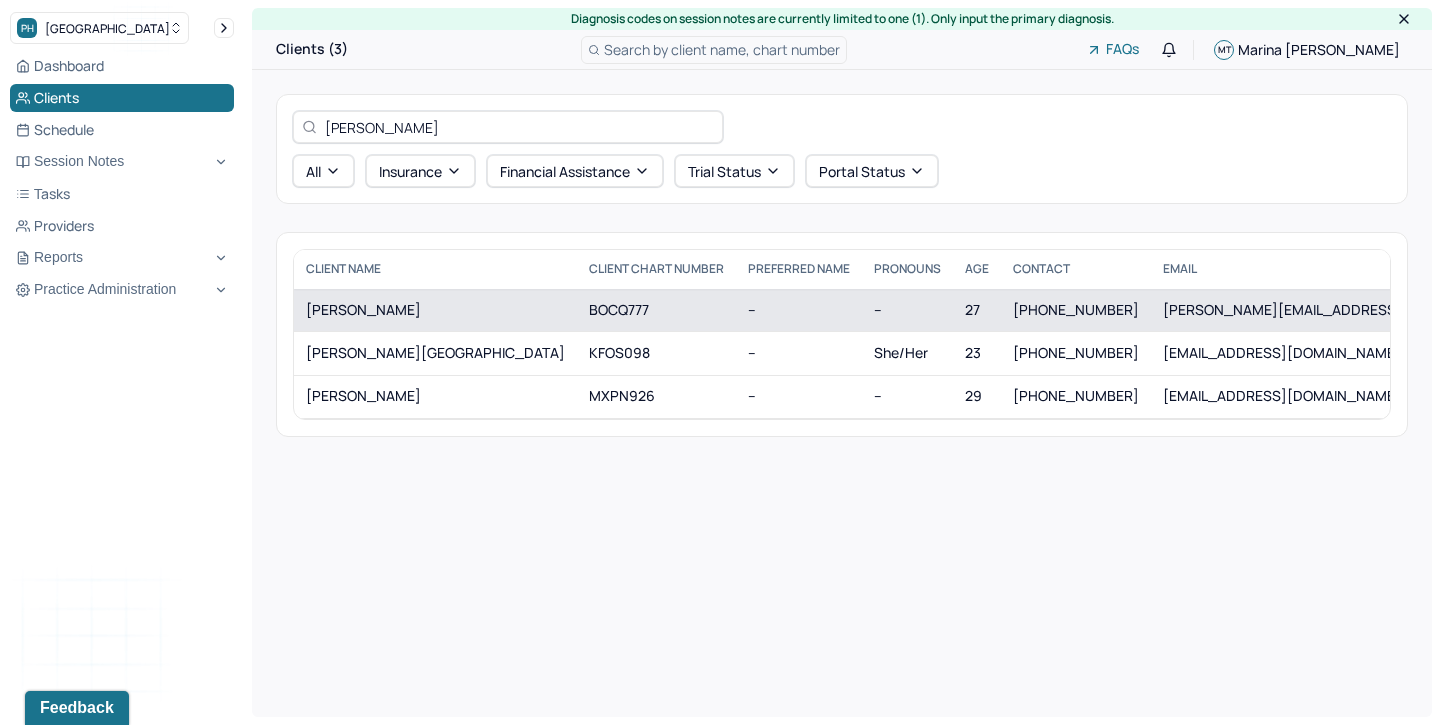 click on "[PERSON_NAME]" at bounding box center (435, 310) 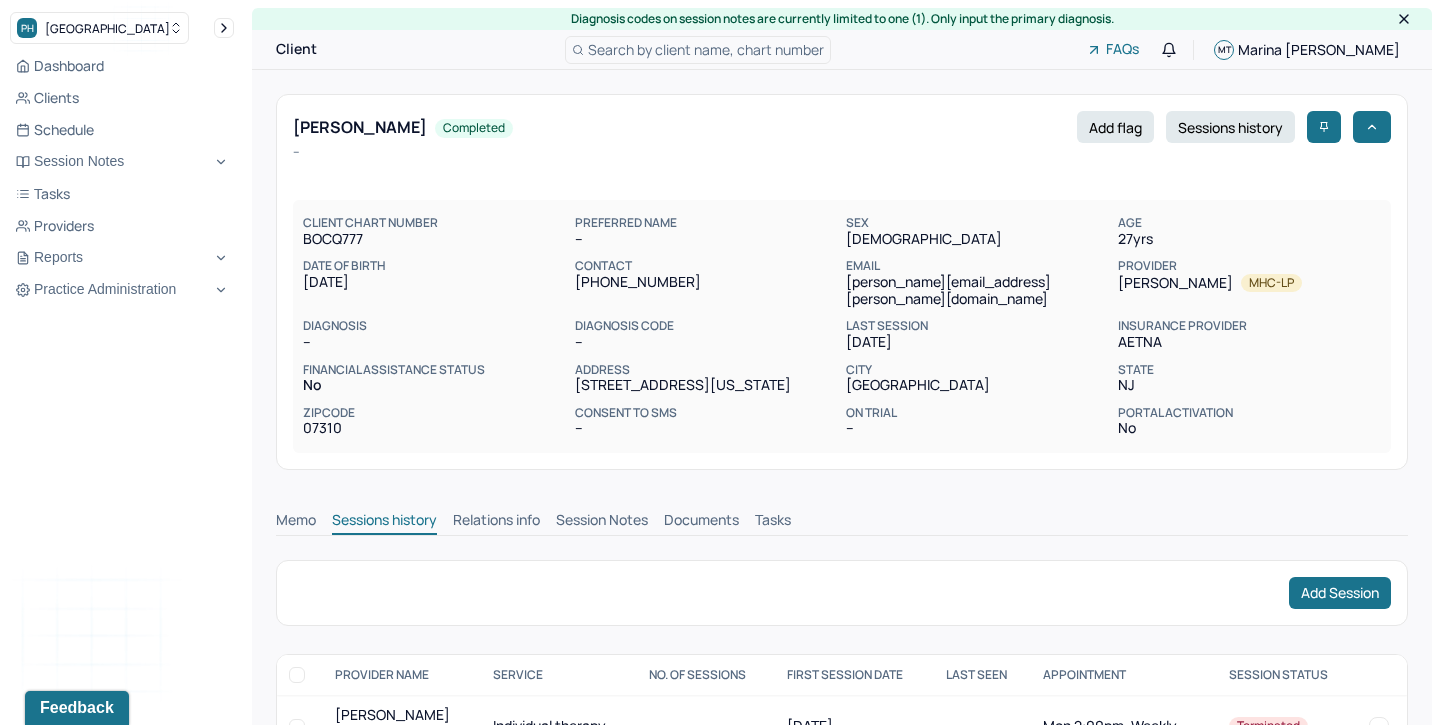 scroll, scrollTop: 0, scrollLeft: 0, axis: both 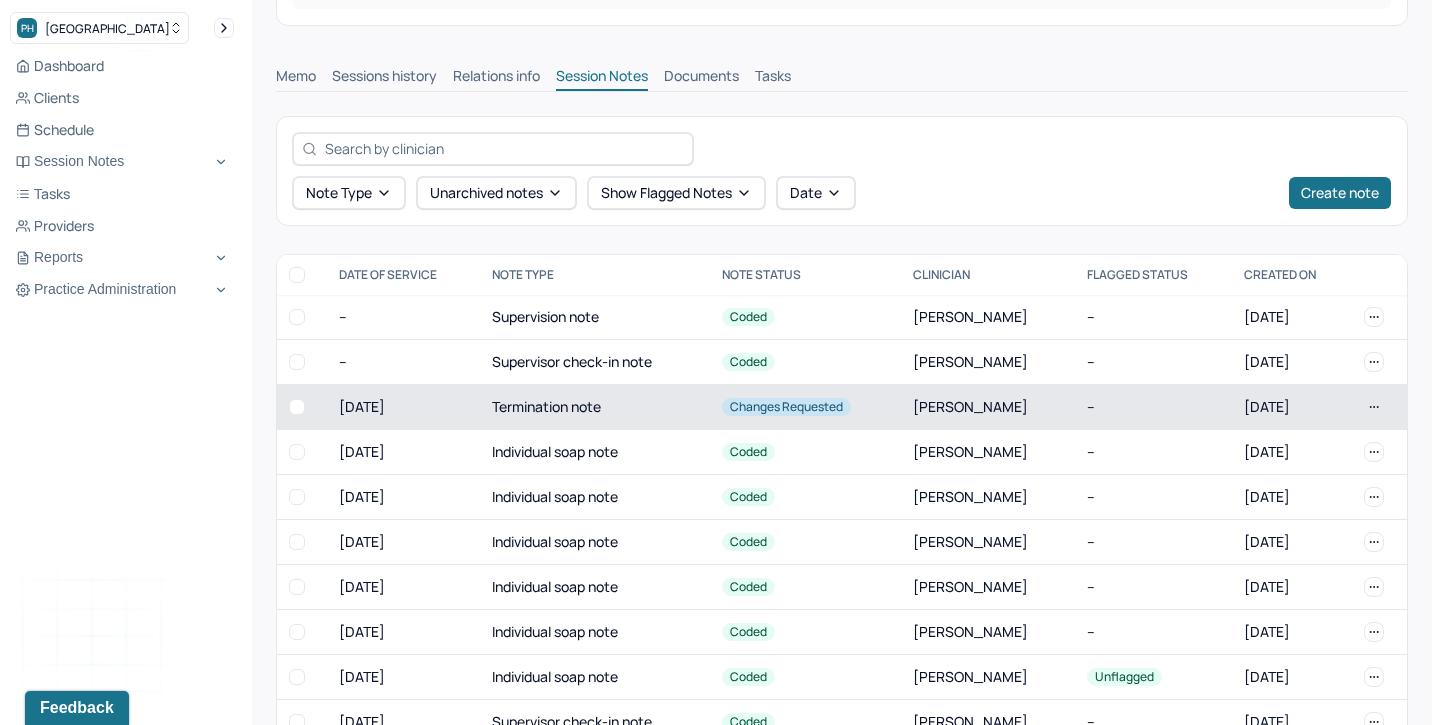 click on "Termination note" at bounding box center (595, 406) 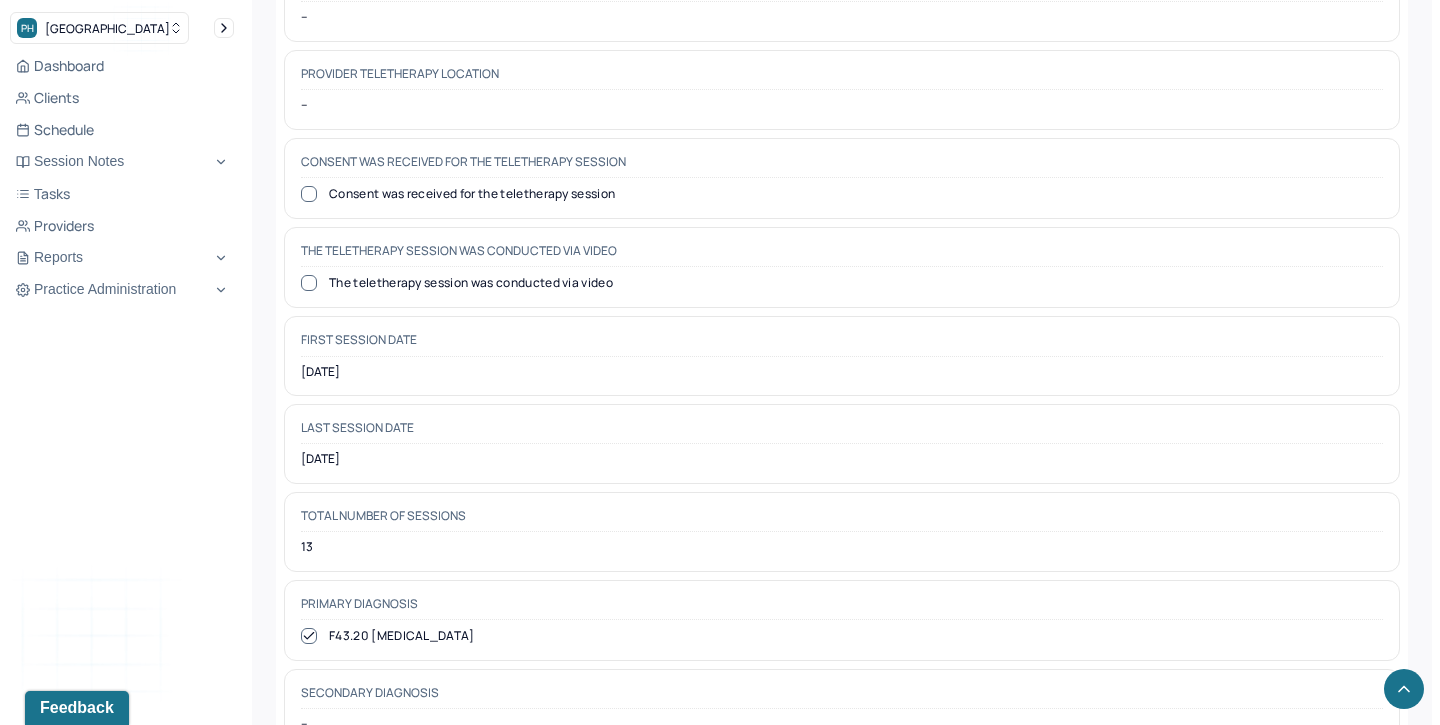 scroll, scrollTop: 0, scrollLeft: 0, axis: both 